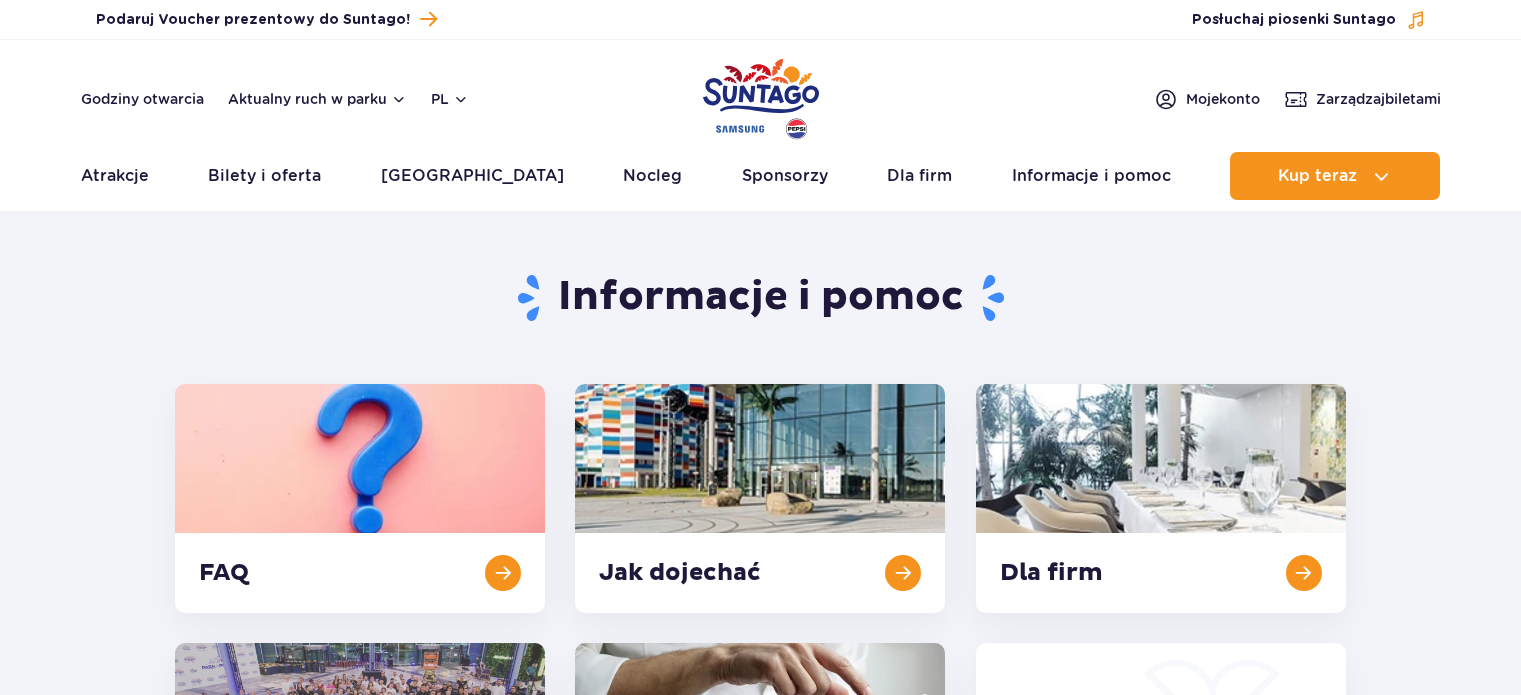 scroll, scrollTop: 0, scrollLeft: 0, axis: both 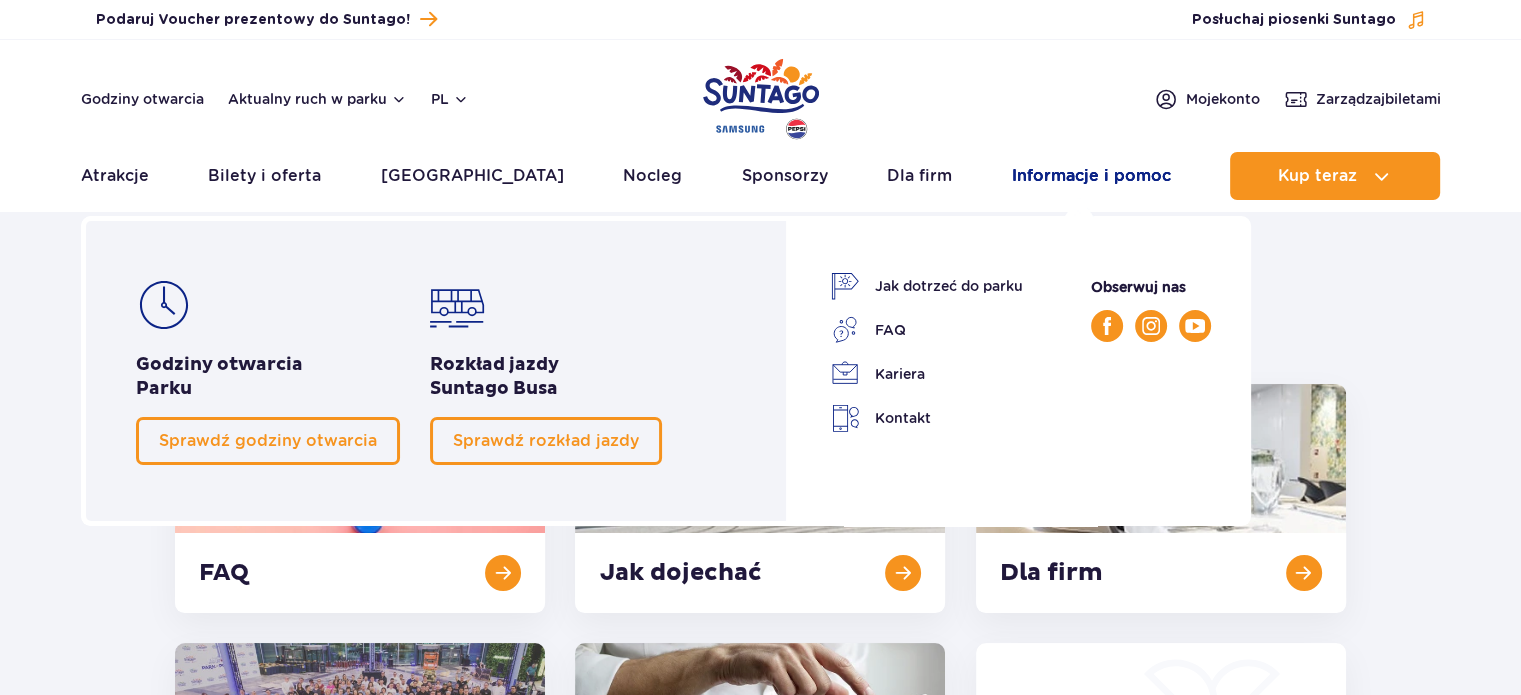 click on "Informacje i pomoc" at bounding box center (1091, 176) 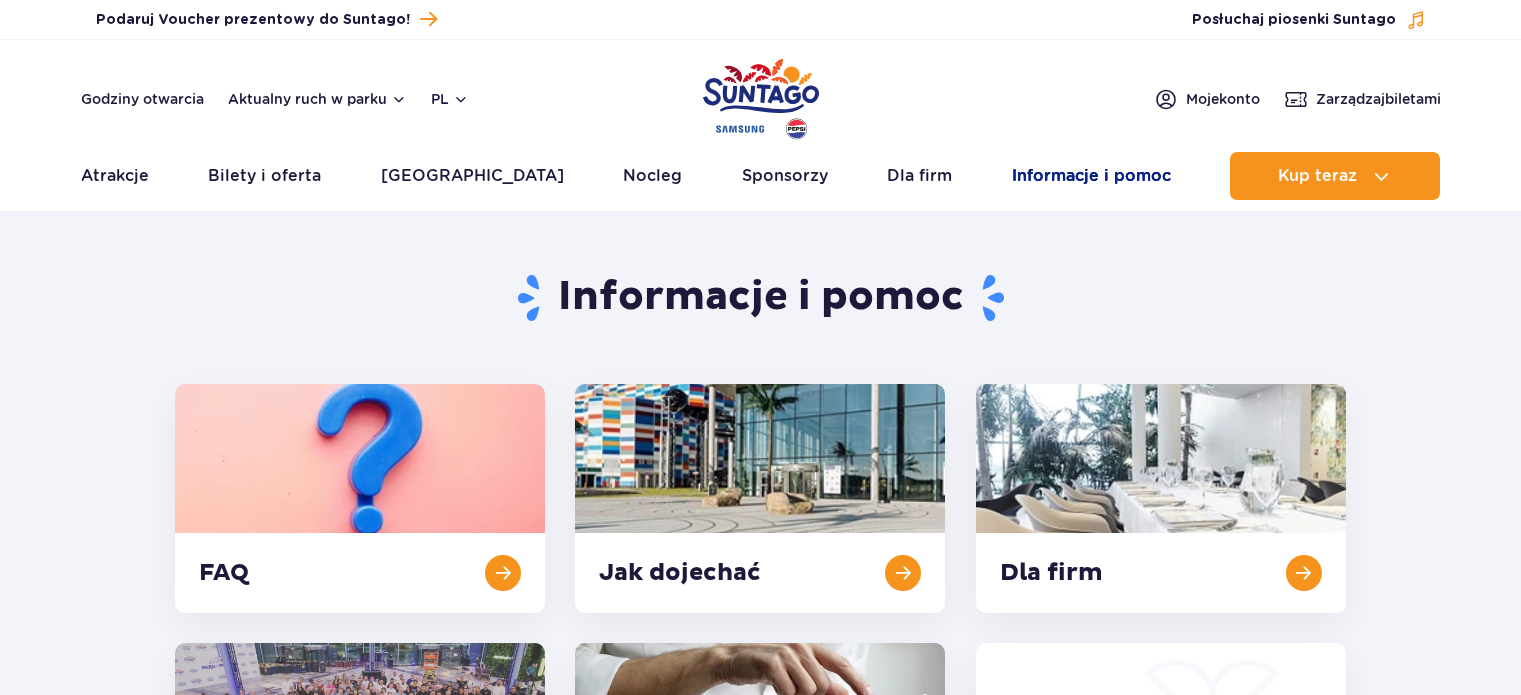 scroll, scrollTop: 0, scrollLeft: 0, axis: both 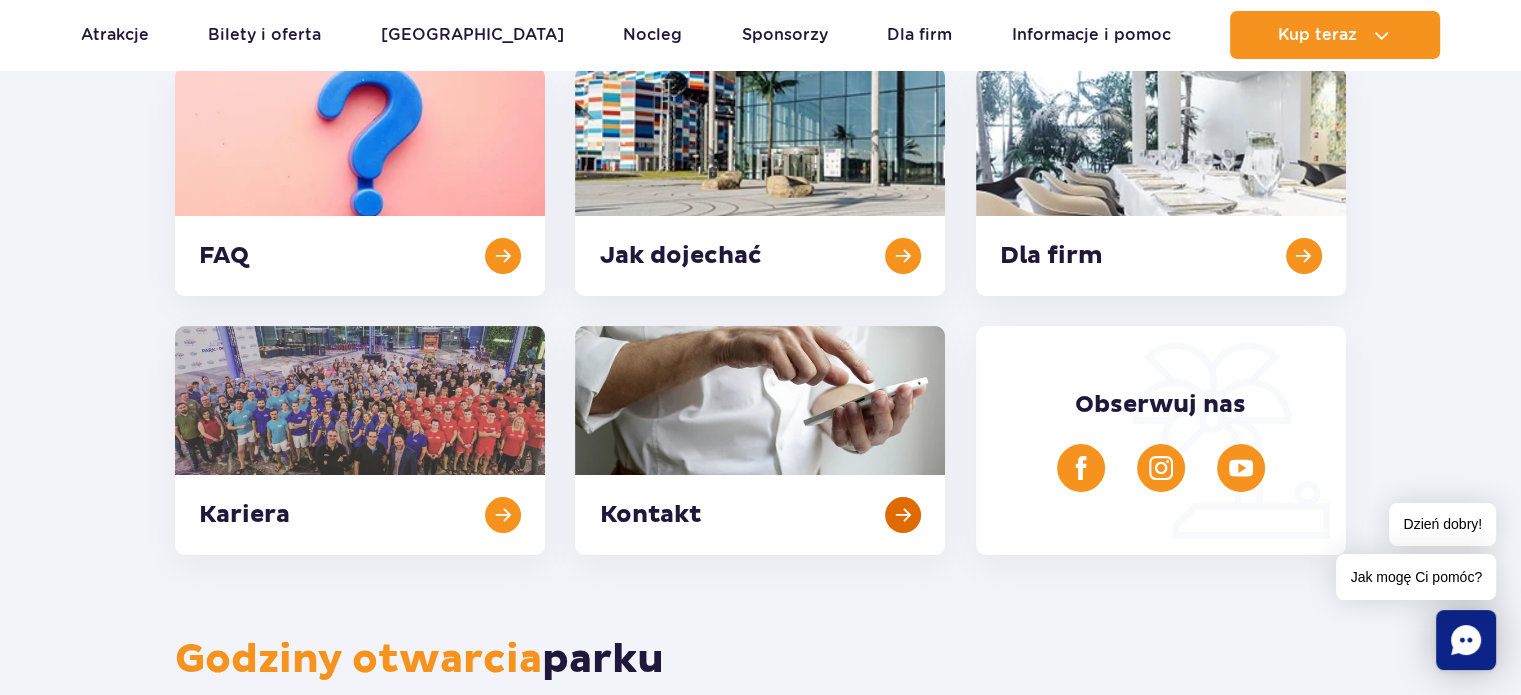 click at bounding box center [760, 440] 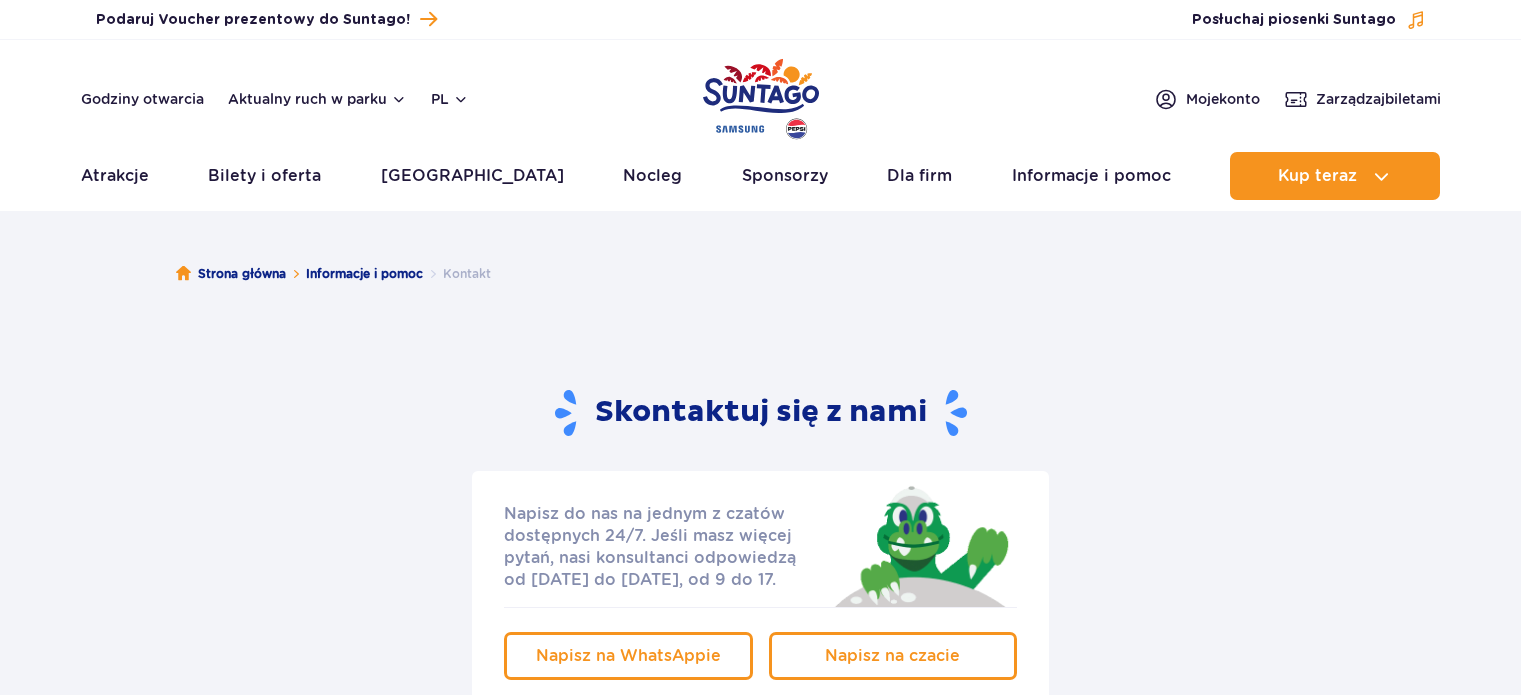 scroll, scrollTop: 0, scrollLeft: 0, axis: both 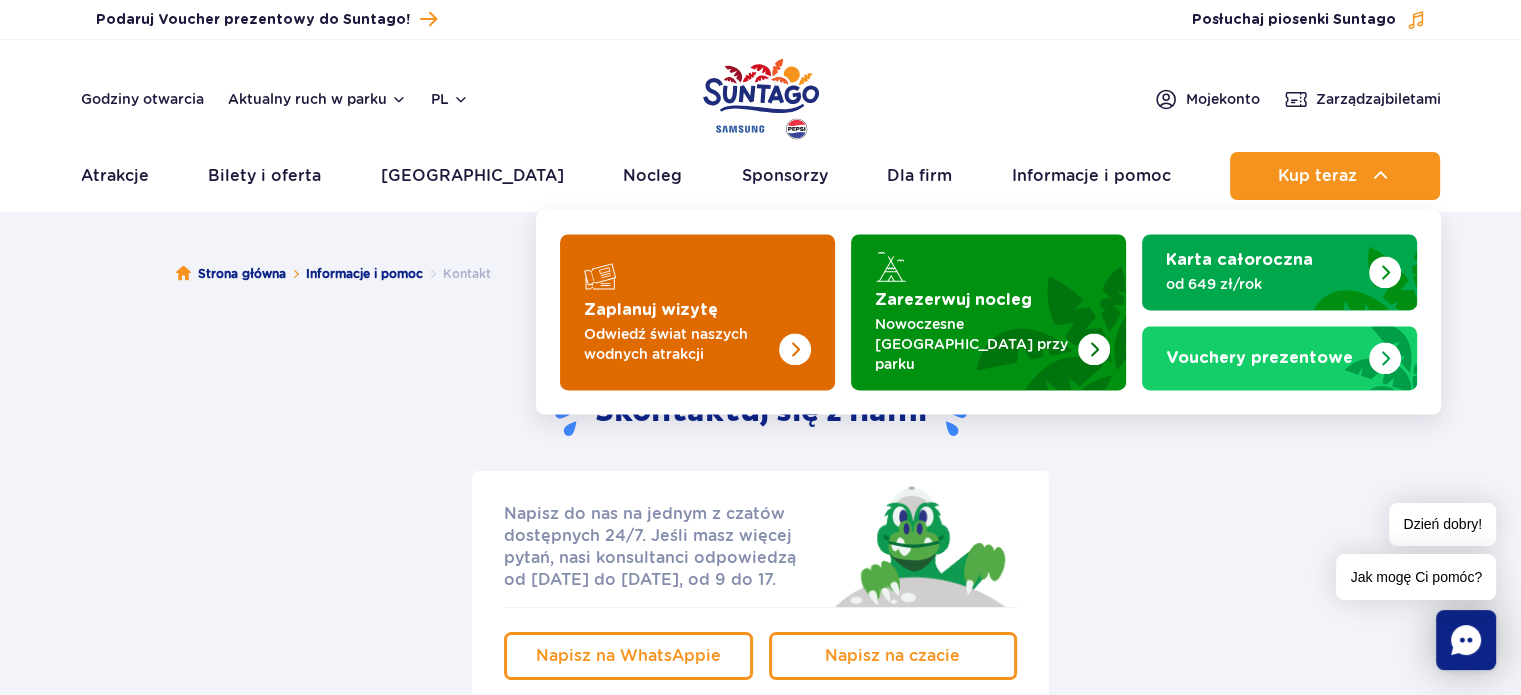 click at bounding box center [795, 350] 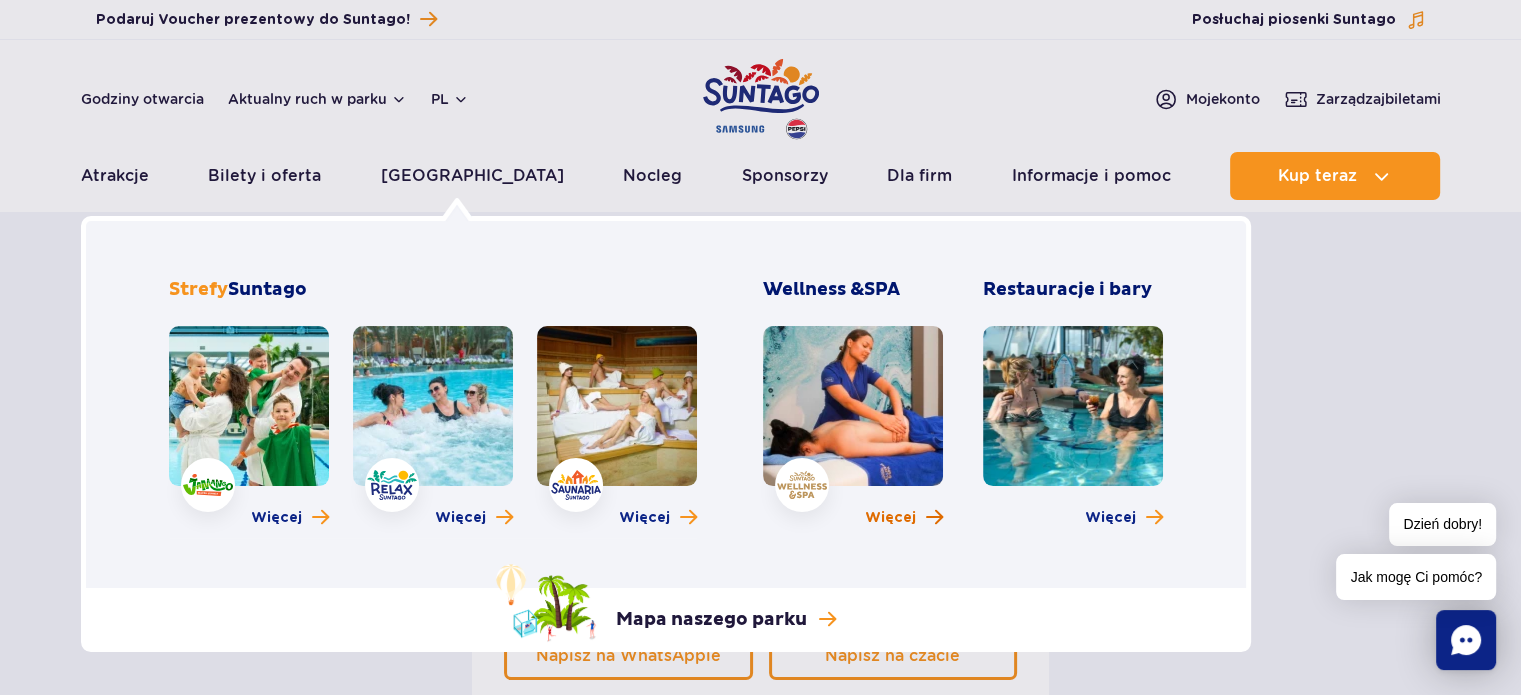 click on "Więcej" at bounding box center (904, 518) 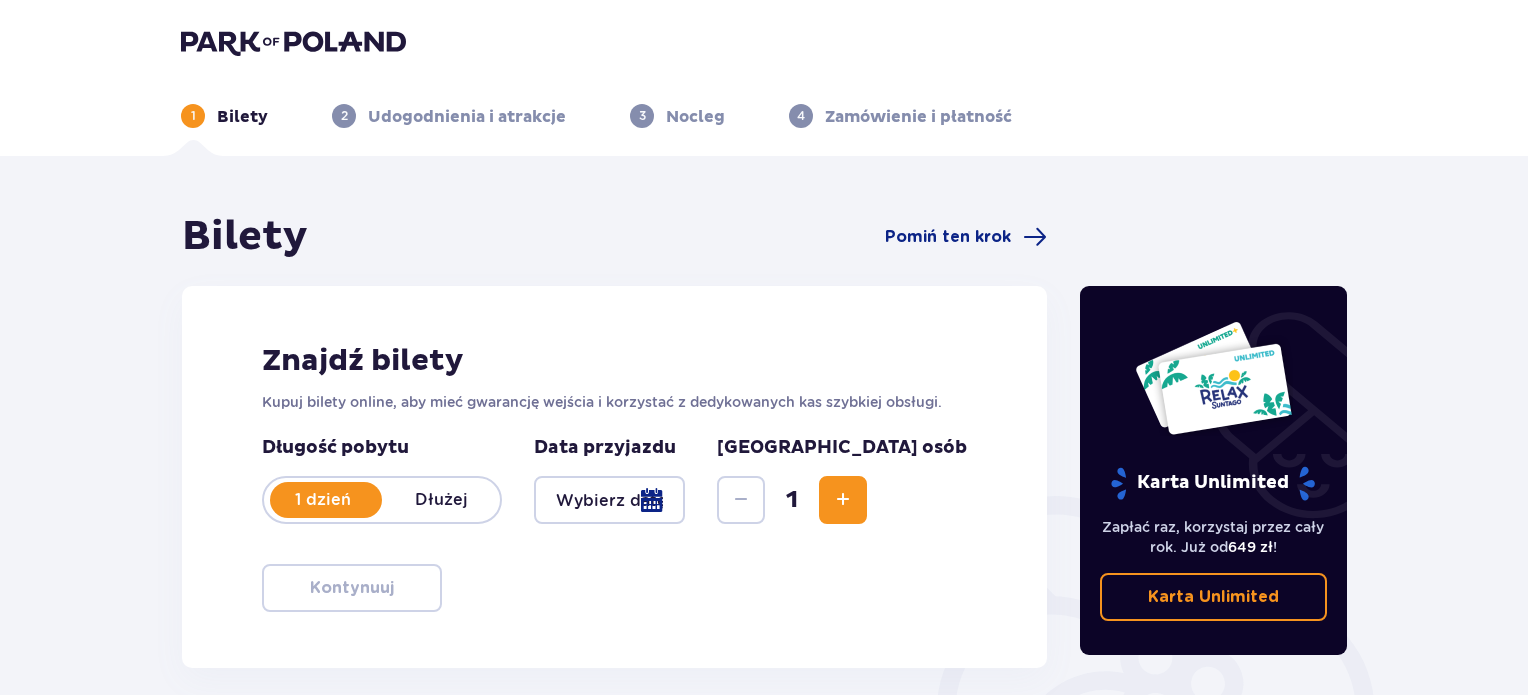 scroll, scrollTop: 0, scrollLeft: 0, axis: both 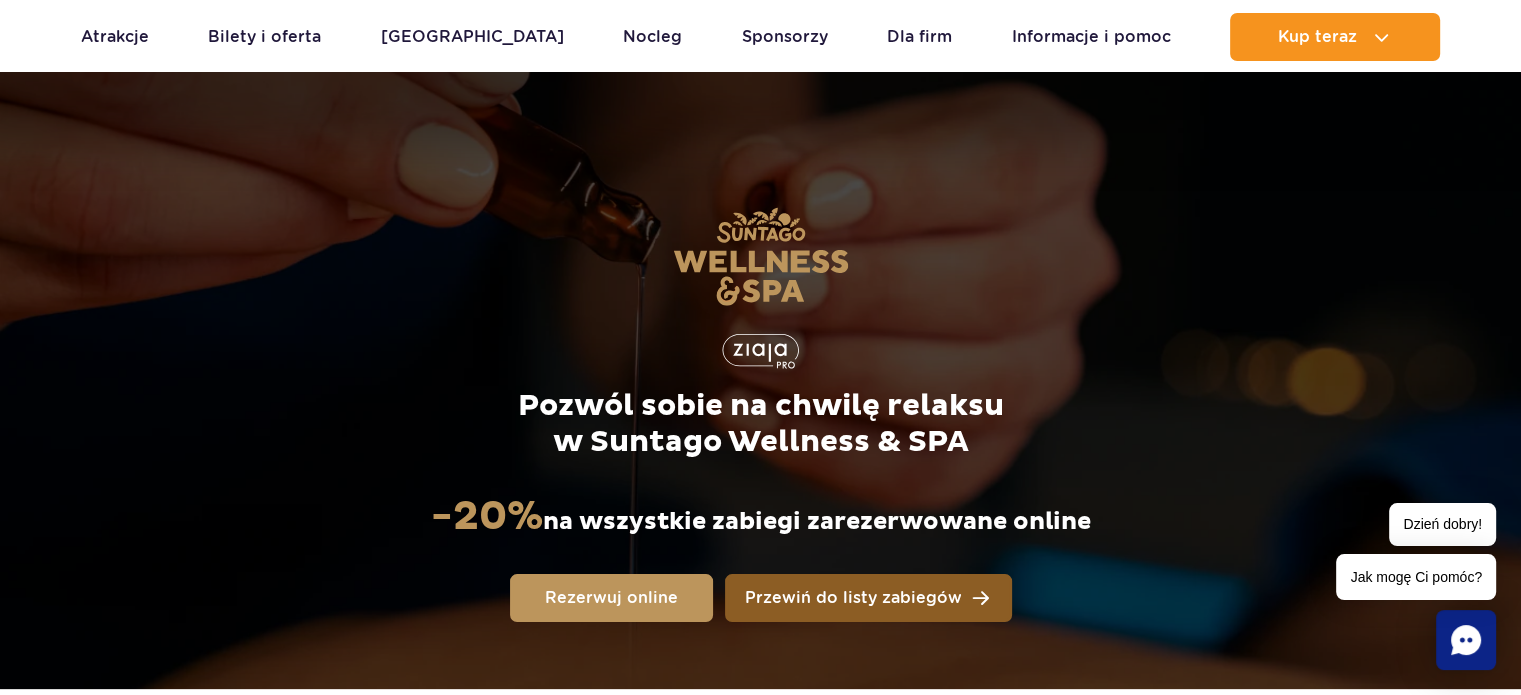 click on "Przewiń do listy zabiegów" at bounding box center (853, 598) 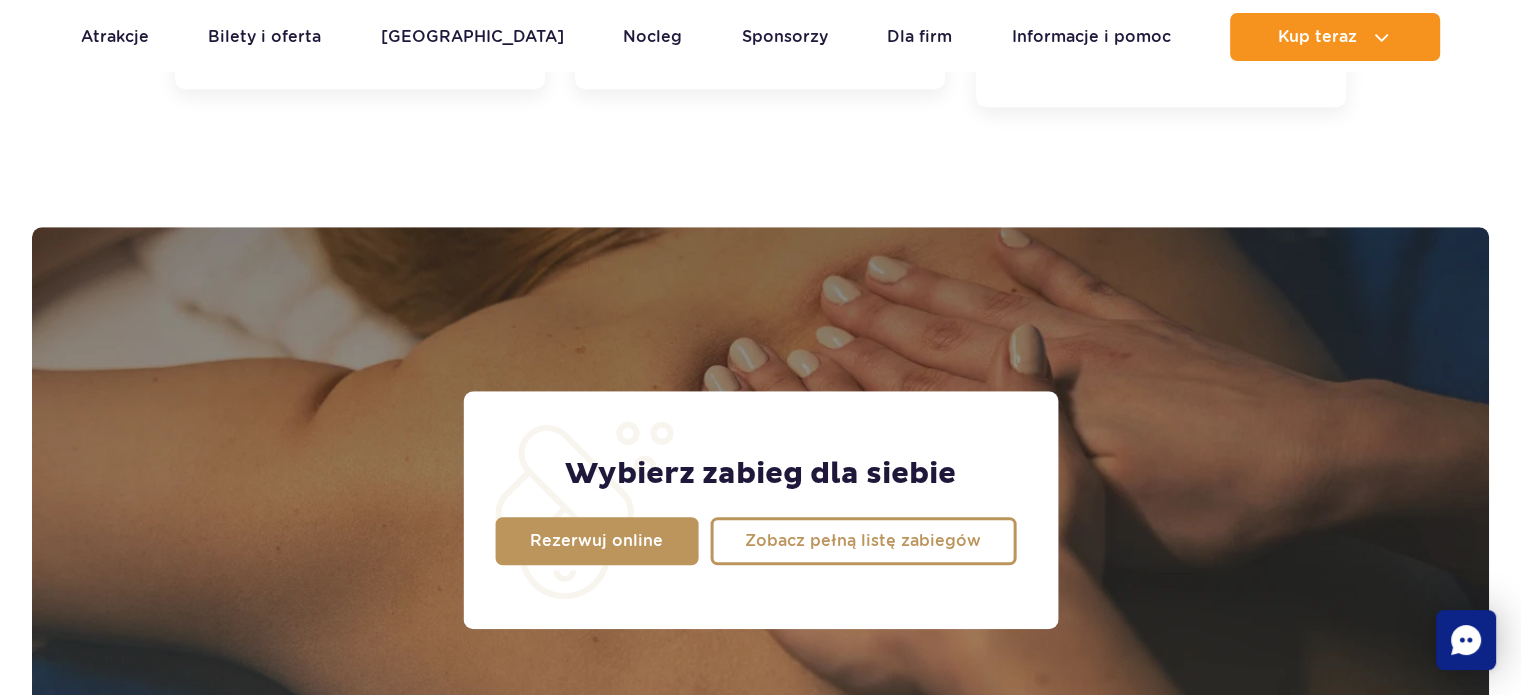 scroll, scrollTop: 1595, scrollLeft: 0, axis: vertical 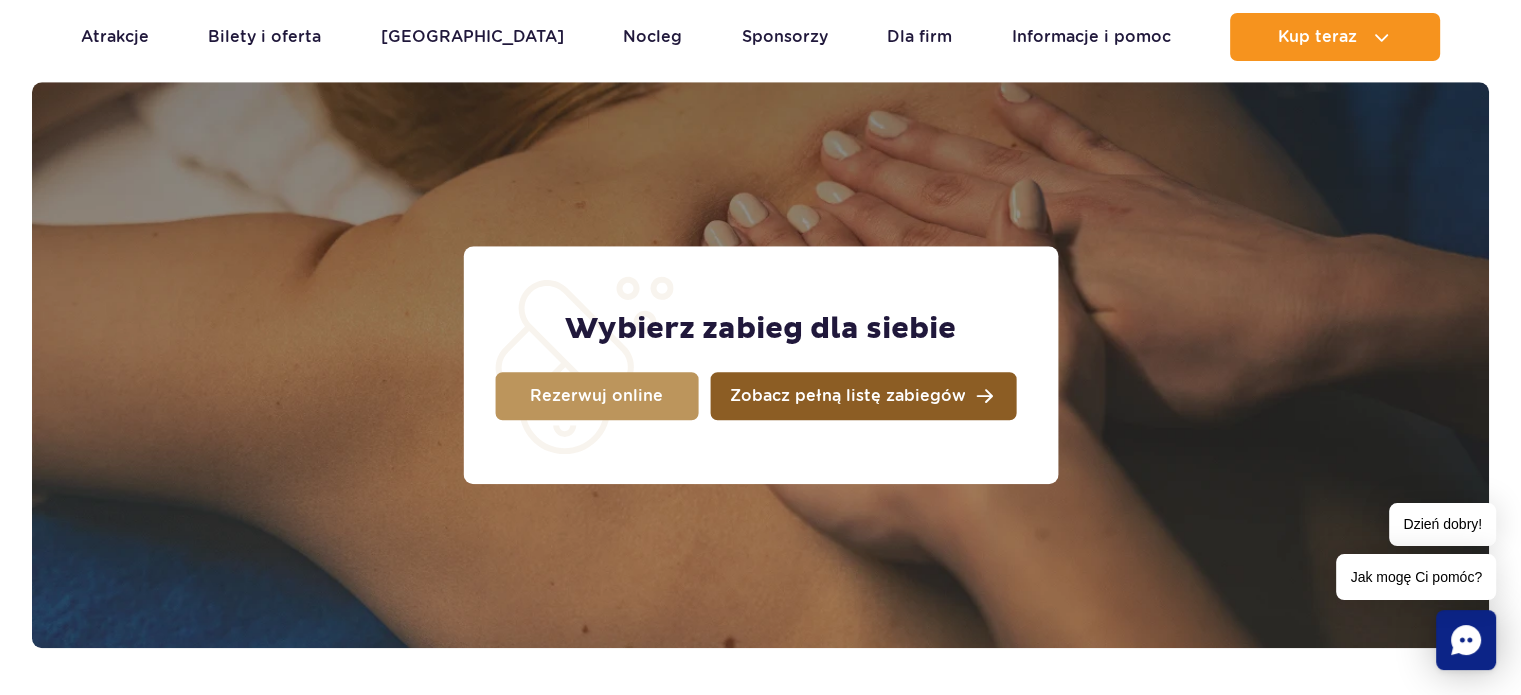click on "Zobacz pełną listę zabiegów" at bounding box center (863, 396) 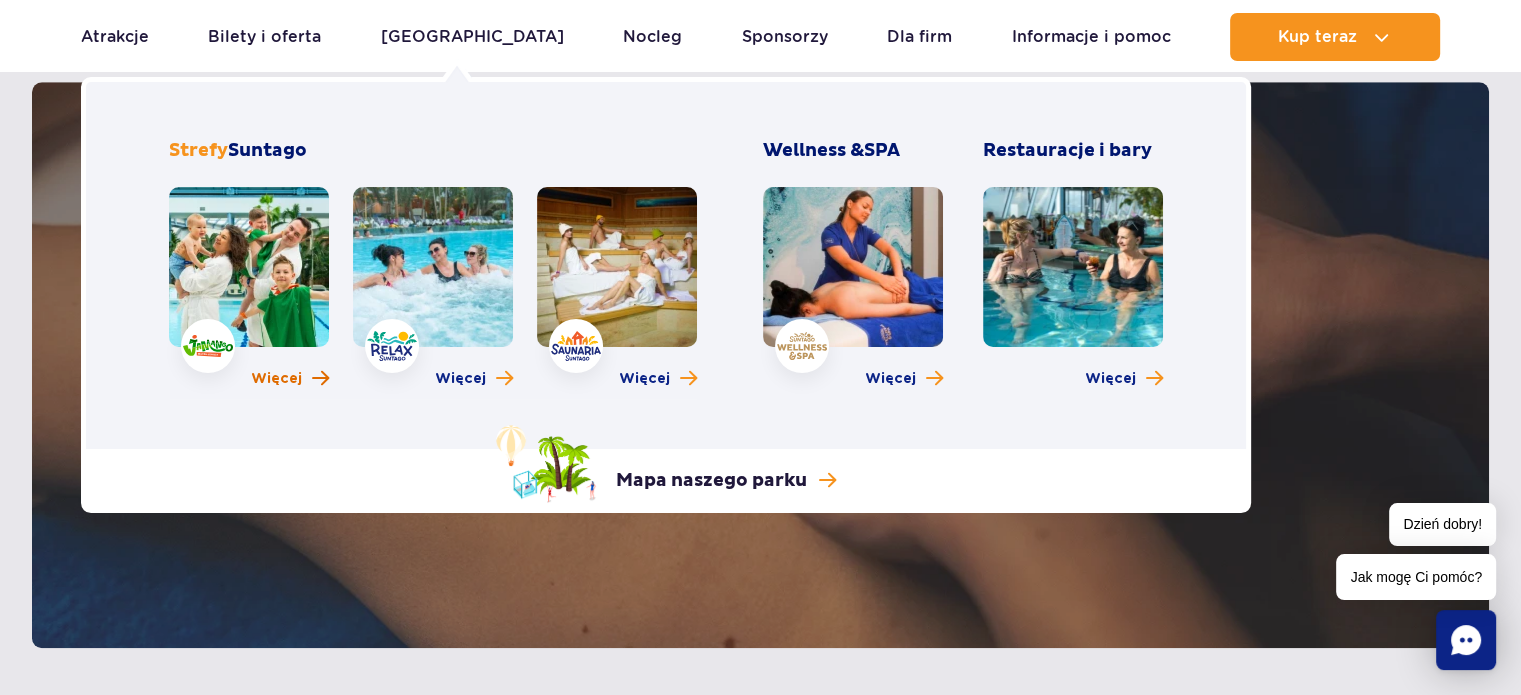 click on "Więcej" at bounding box center (276, 379) 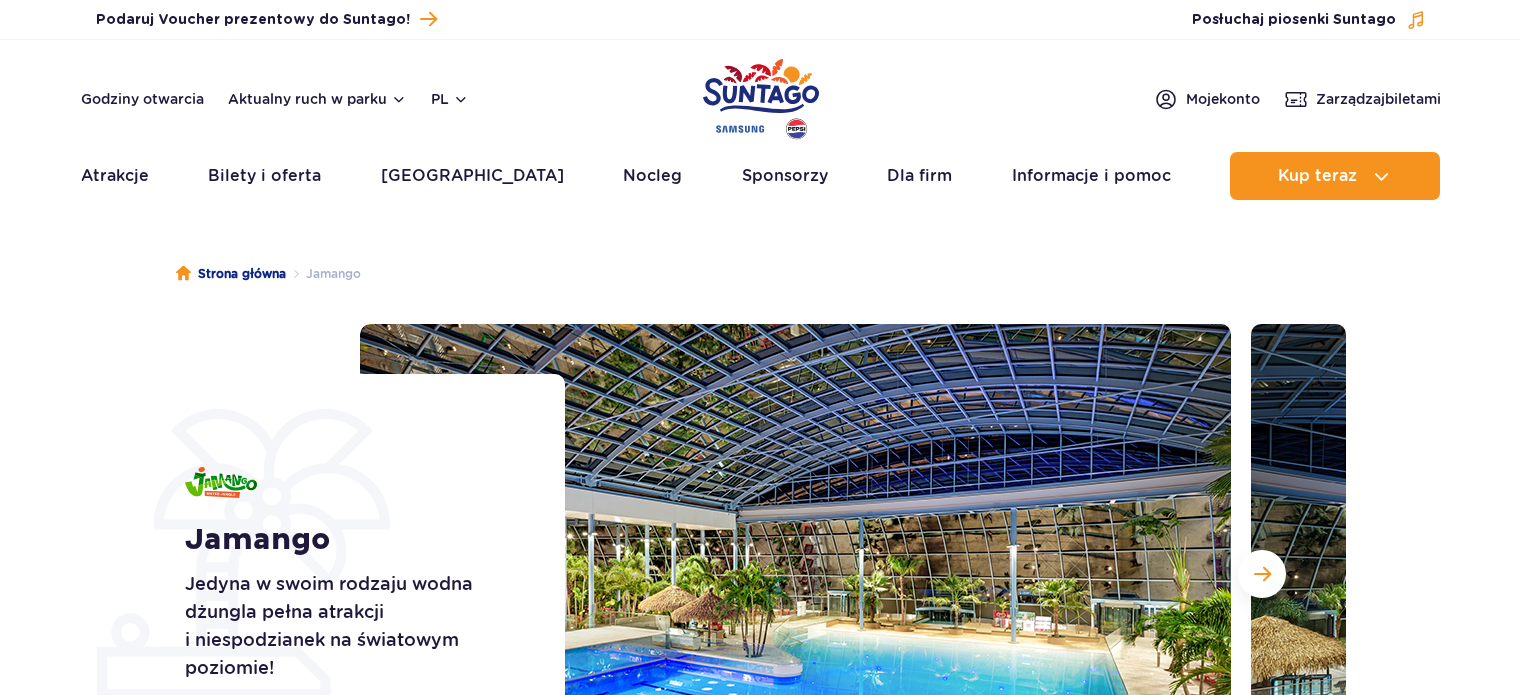 scroll, scrollTop: 0, scrollLeft: 0, axis: both 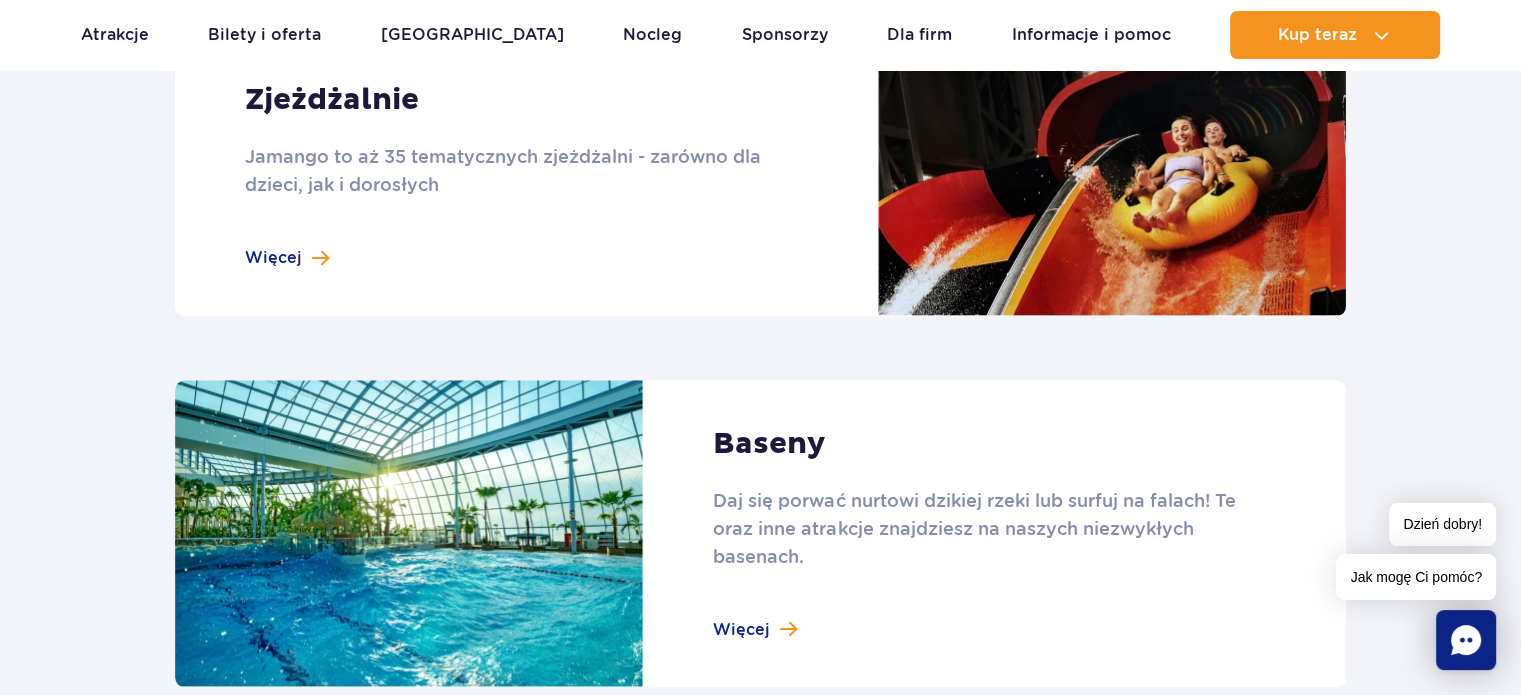 drag, startPoint x: 1531, startPoint y: 49, endPoint x: 1535, endPoint y: 234, distance: 185.04324 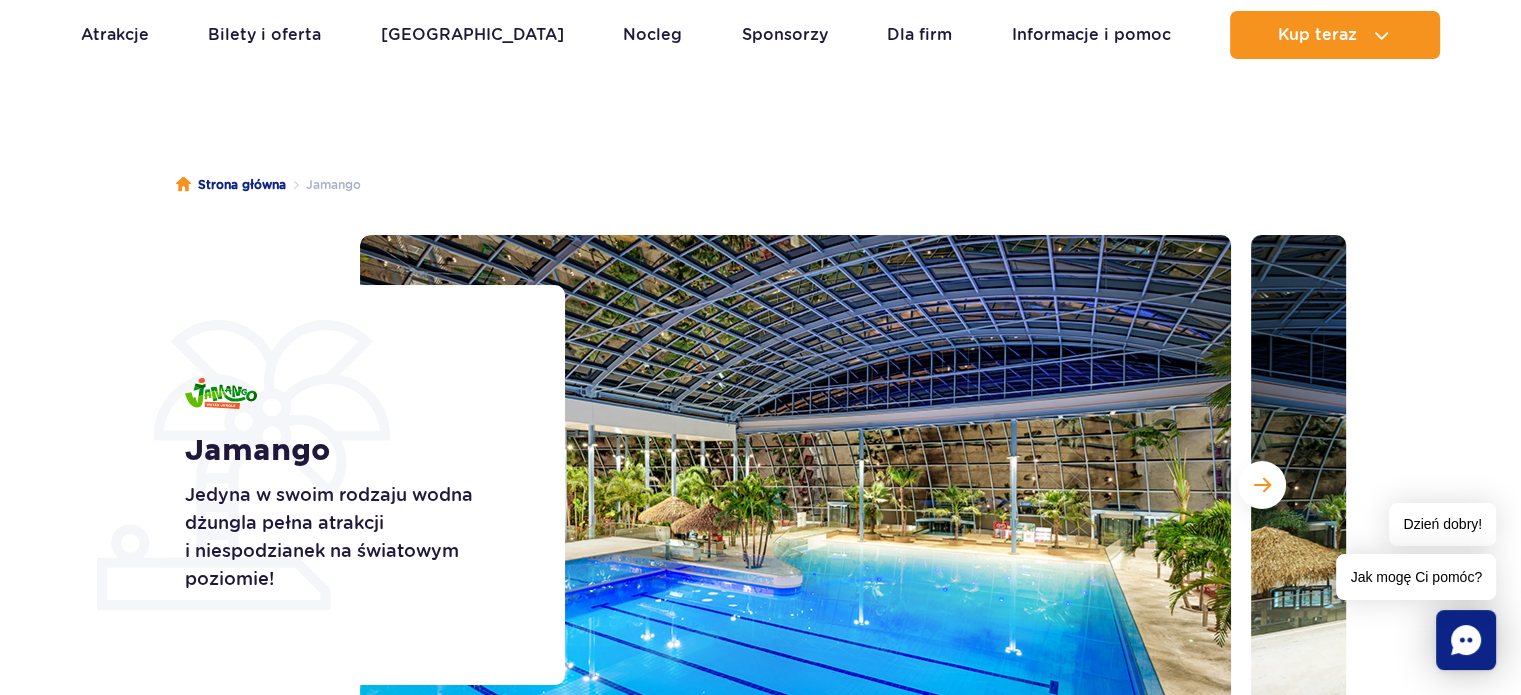 scroll, scrollTop: 0, scrollLeft: 0, axis: both 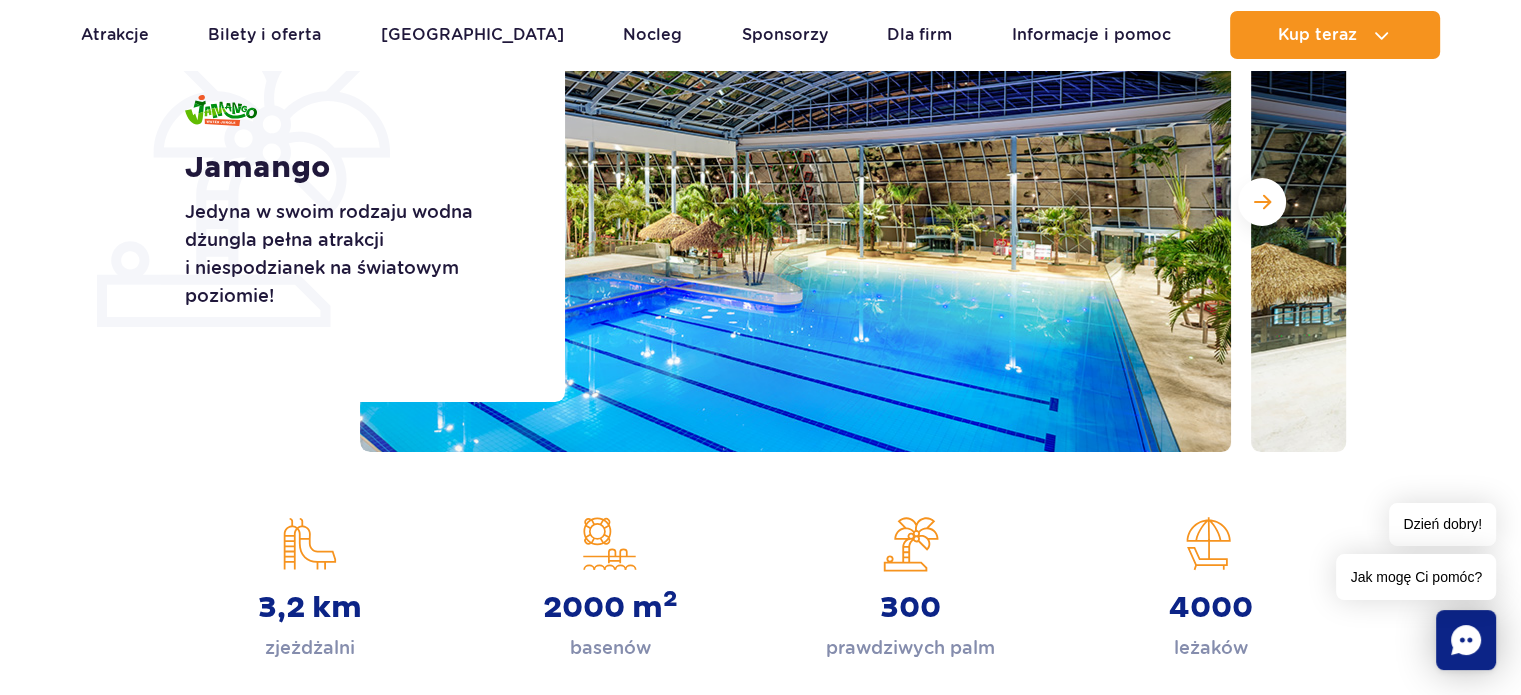 click on "basenów" at bounding box center (610, 648) 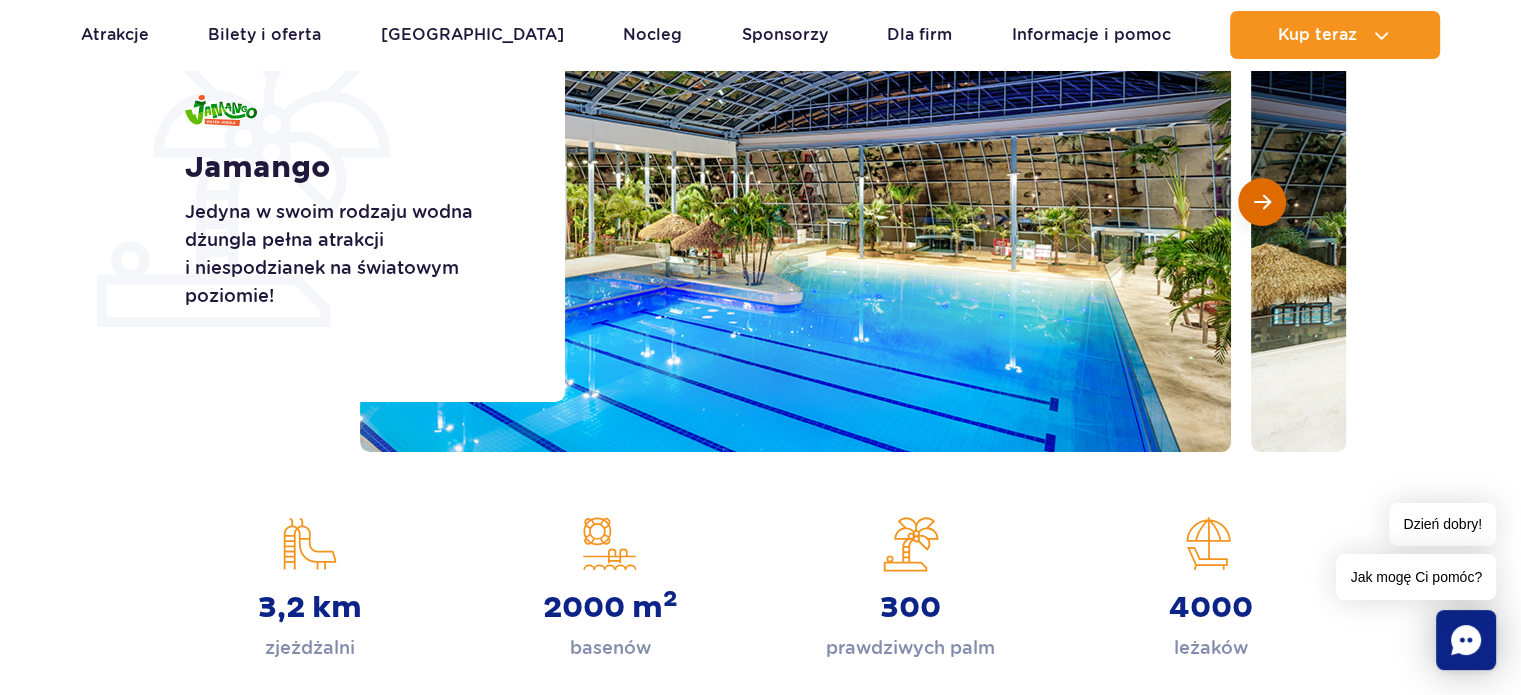 click at bounding box center (1262, 202) 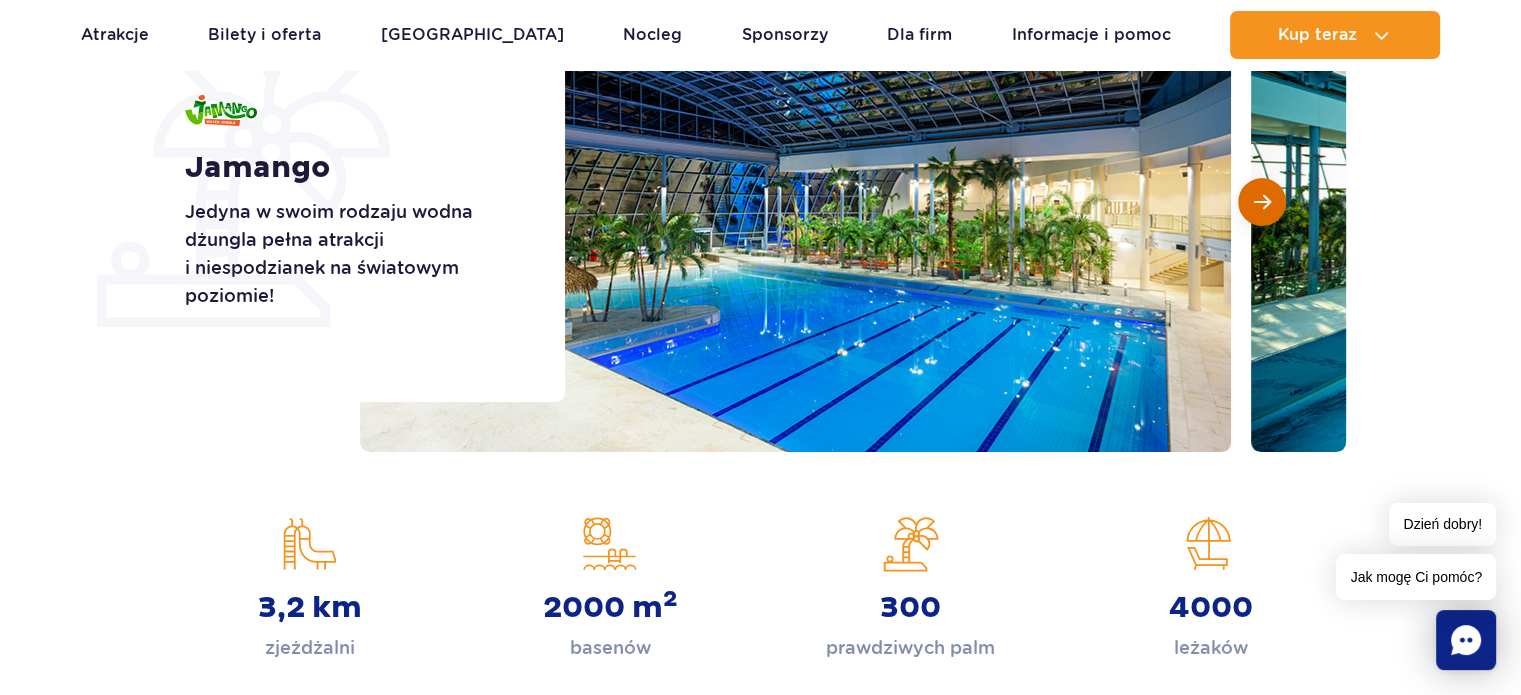 click at bounding box center [1262, 202] 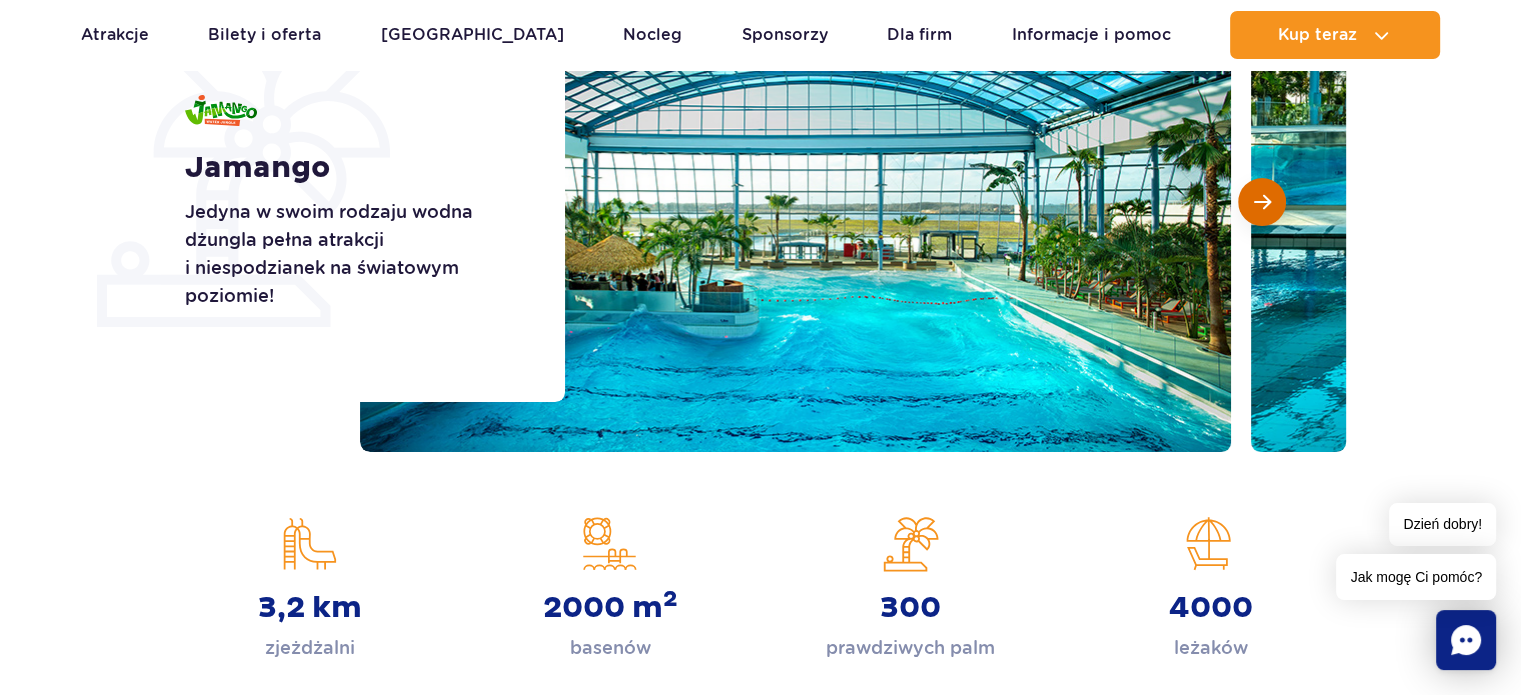 click at bounding box center (1262, 202) 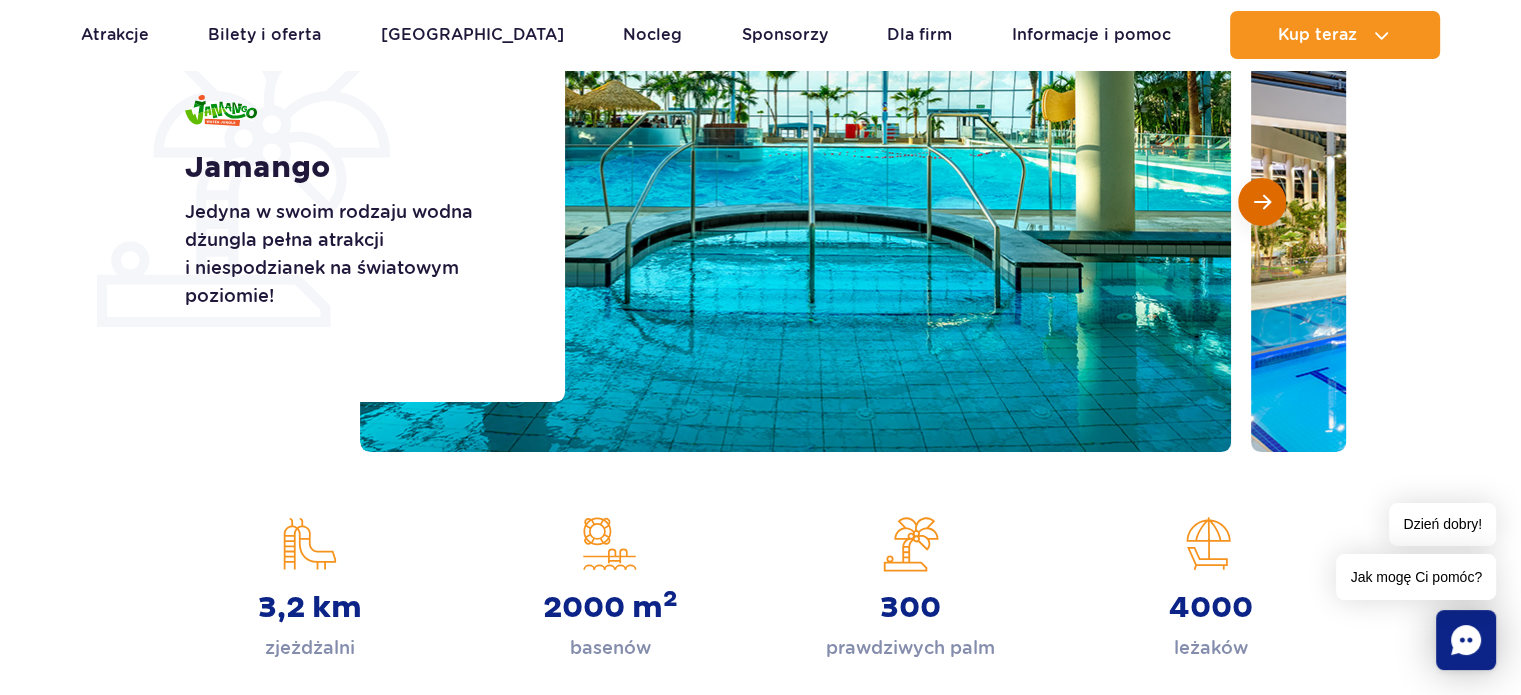 click at bounding box center [1262, 202] 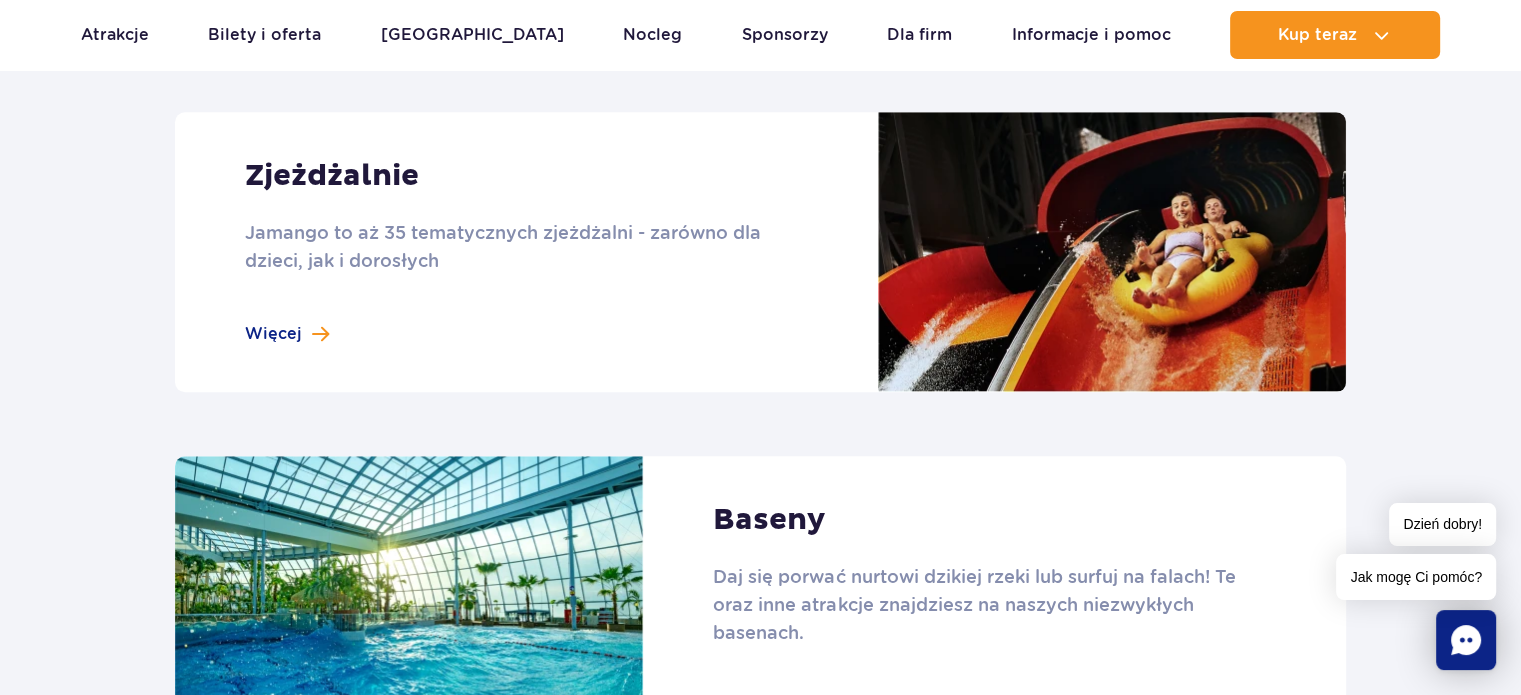 scroll, scrollTop: 1658, scrollLeft: 0, axis: vertical 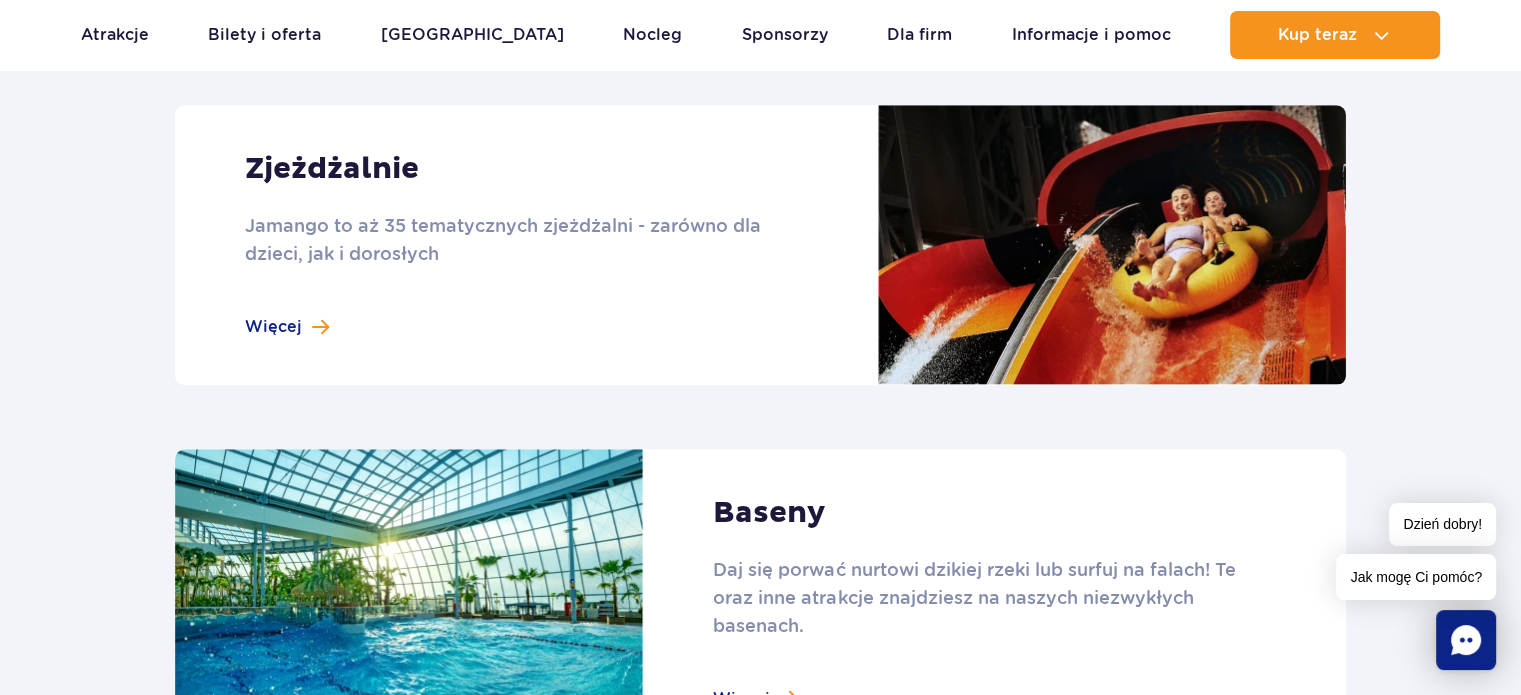 click at bounding box center (760, 245) 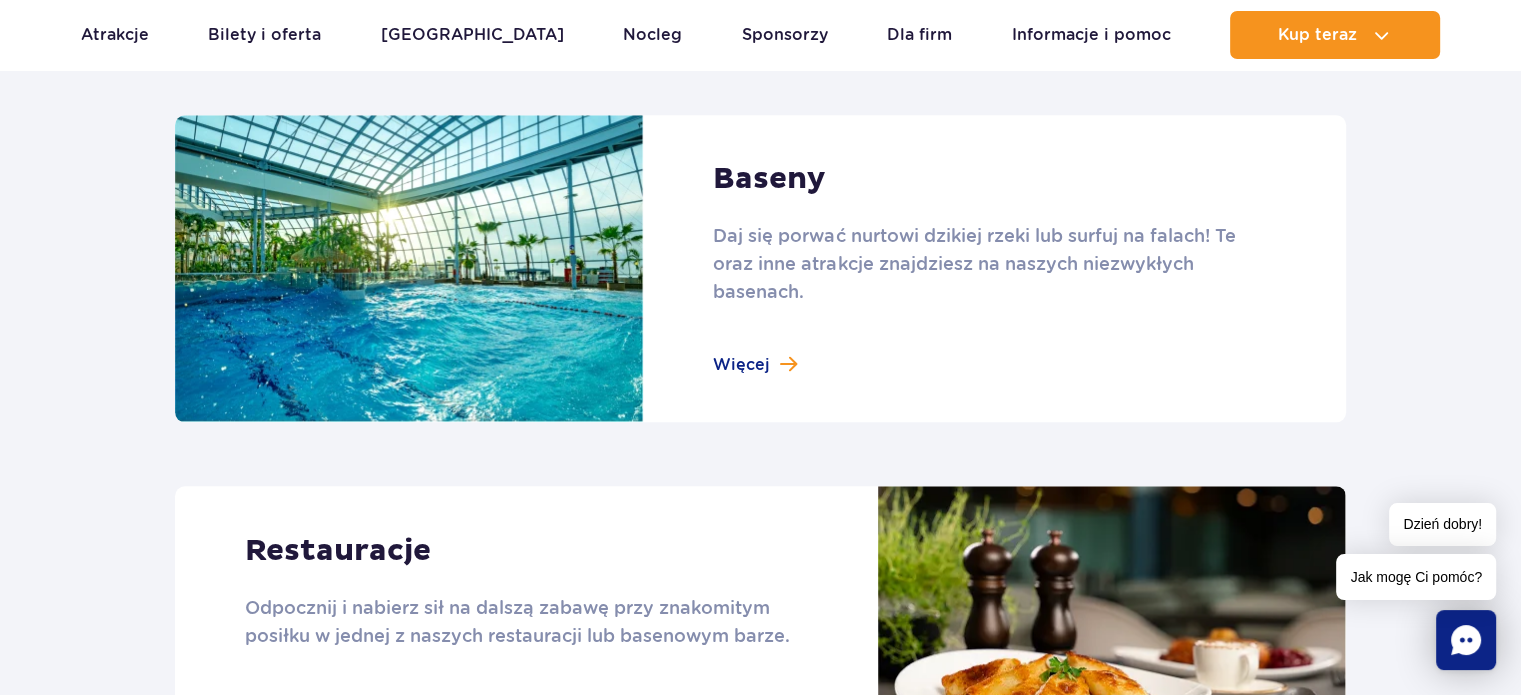 scroll, scrollTop: 2000, scrollLeft: 0, axis: vertical 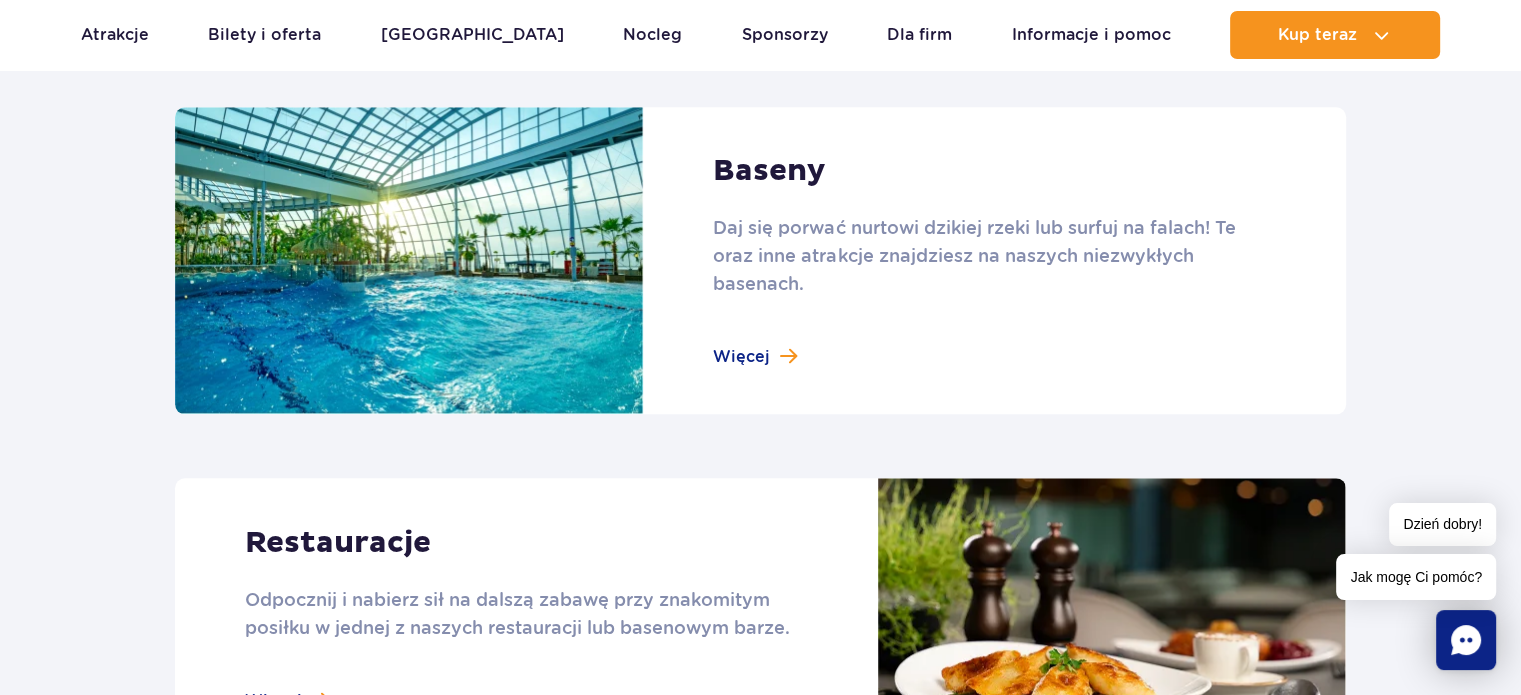 click at bounding box center (760, 261) 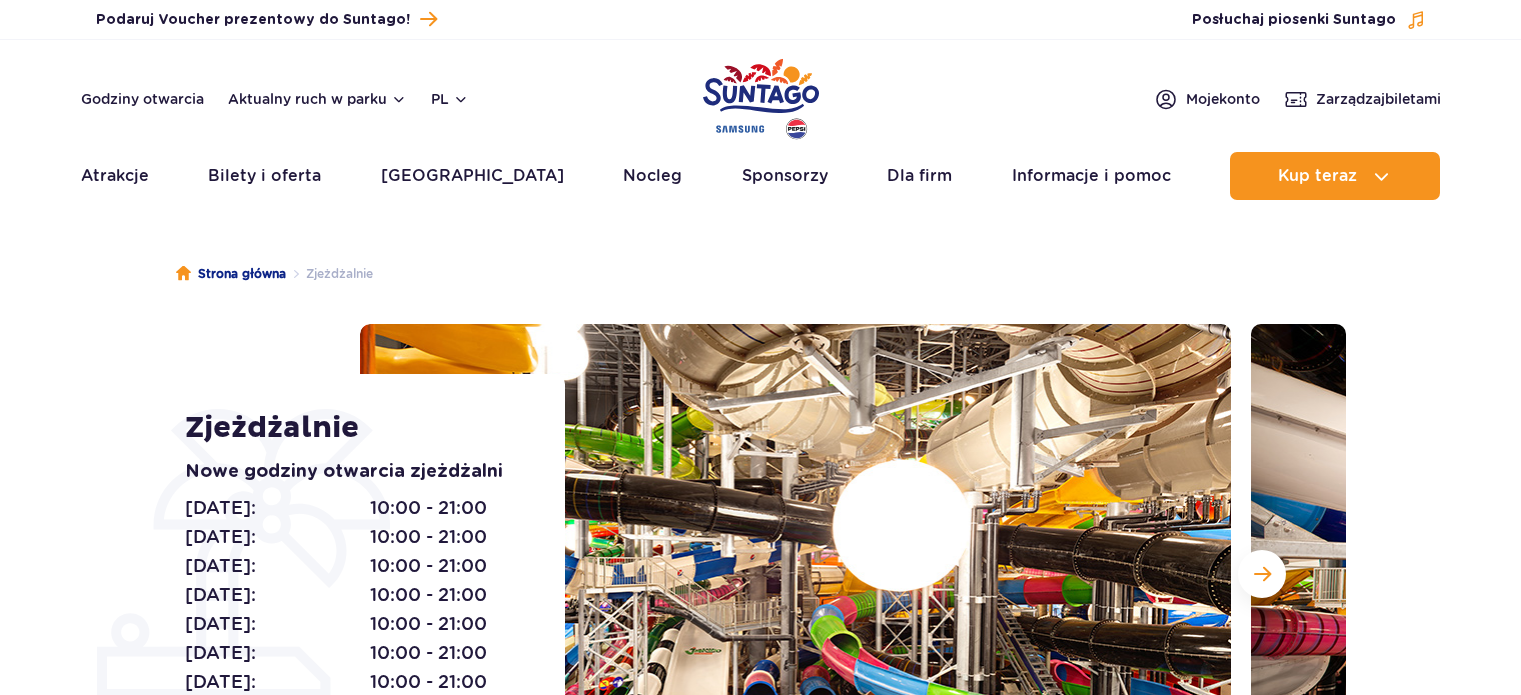 scroll, scrollTop: 0, scrollLeft: 0, axis: both 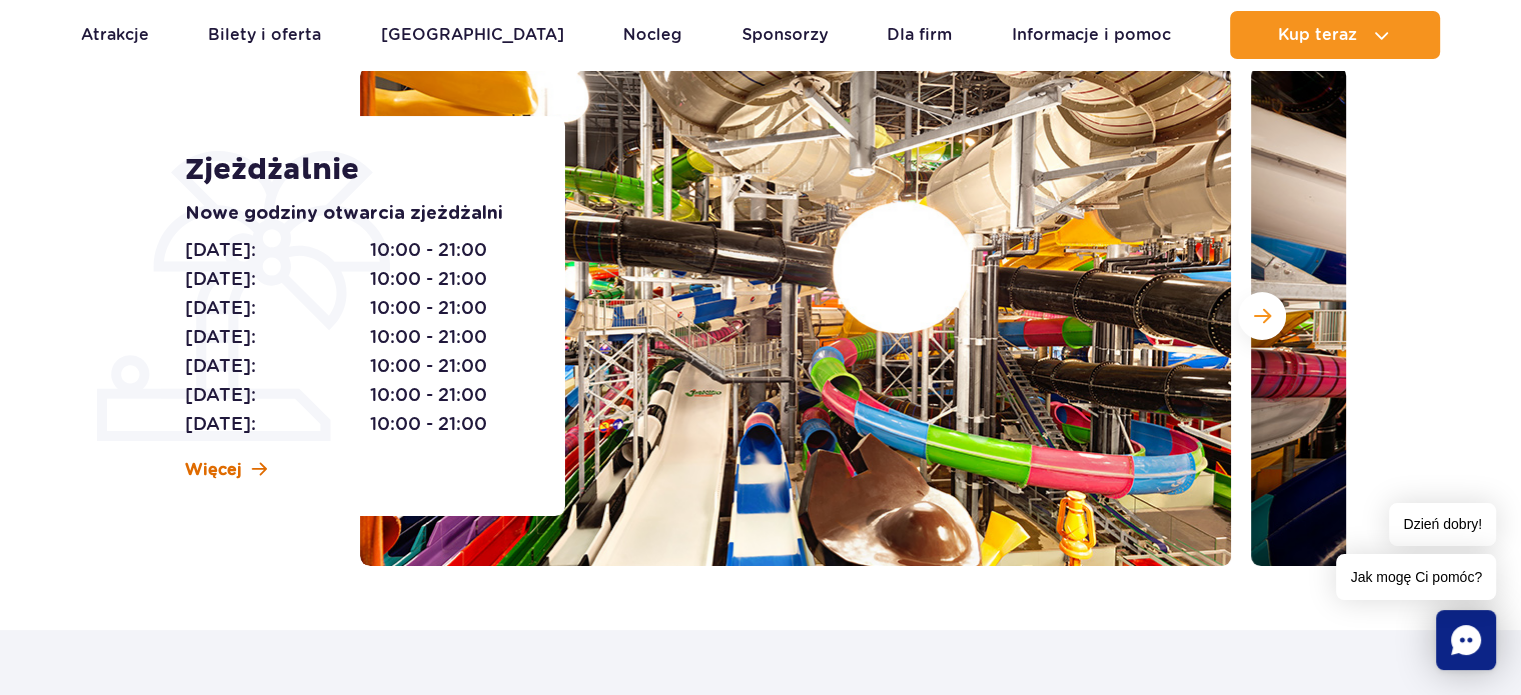 click at bounding box center (259, 469) 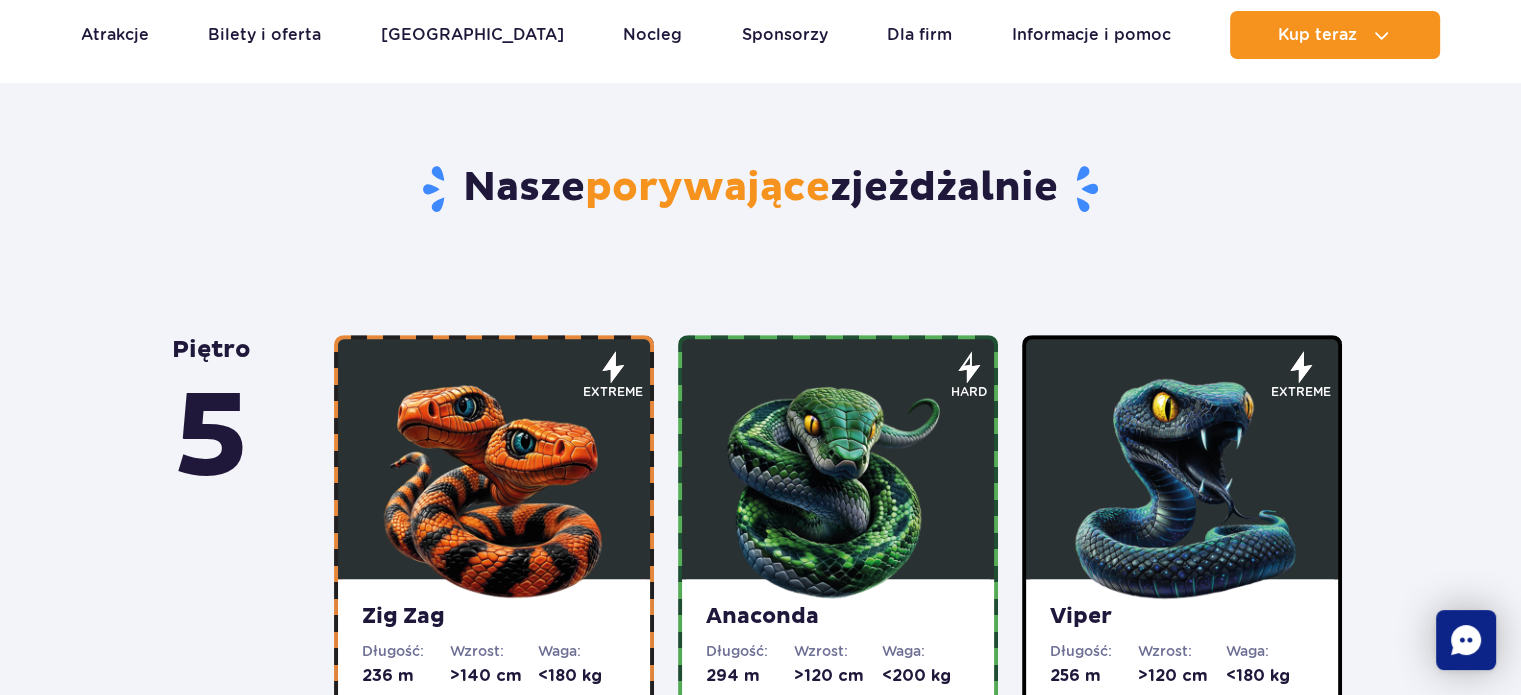 scroll, scrollTop: 888, scrollLeft: 0, axis: vertical 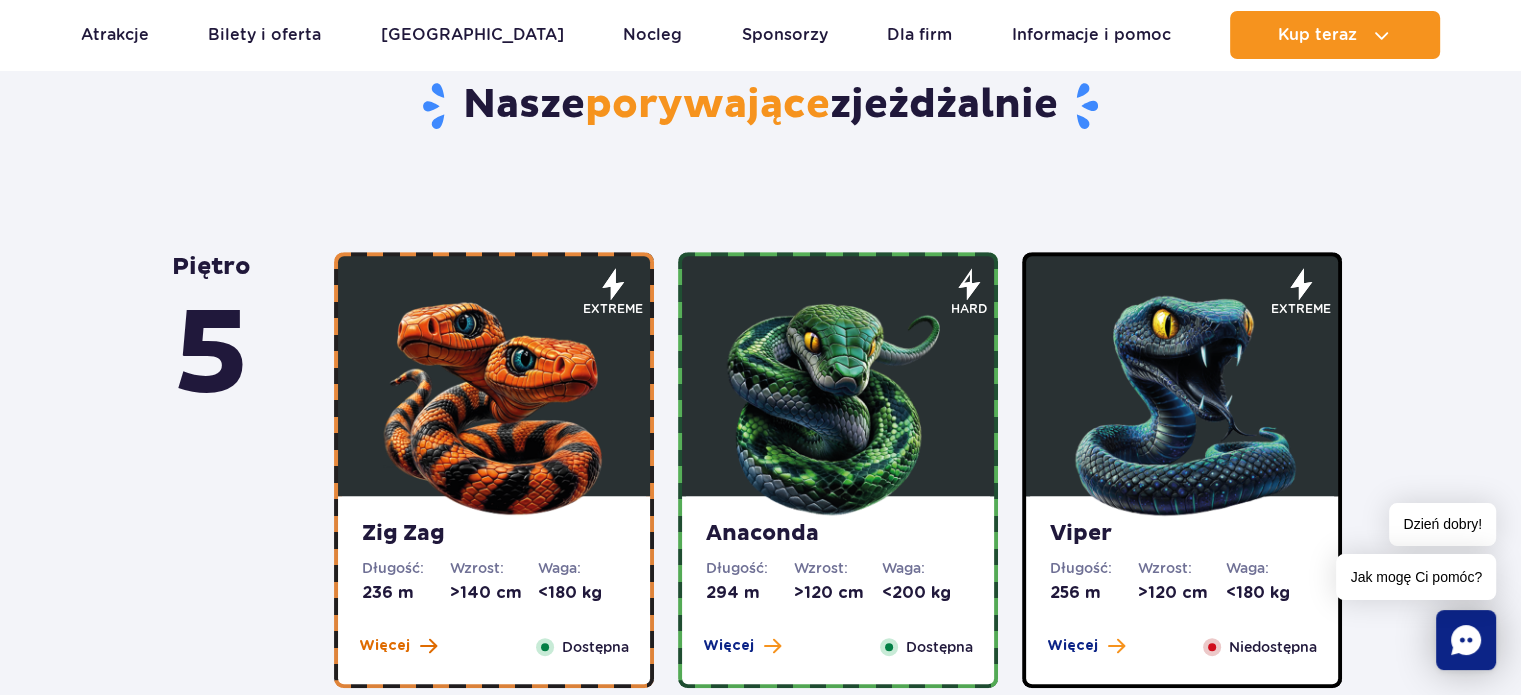 click on "Więcej" at bounding box center [384, 646] 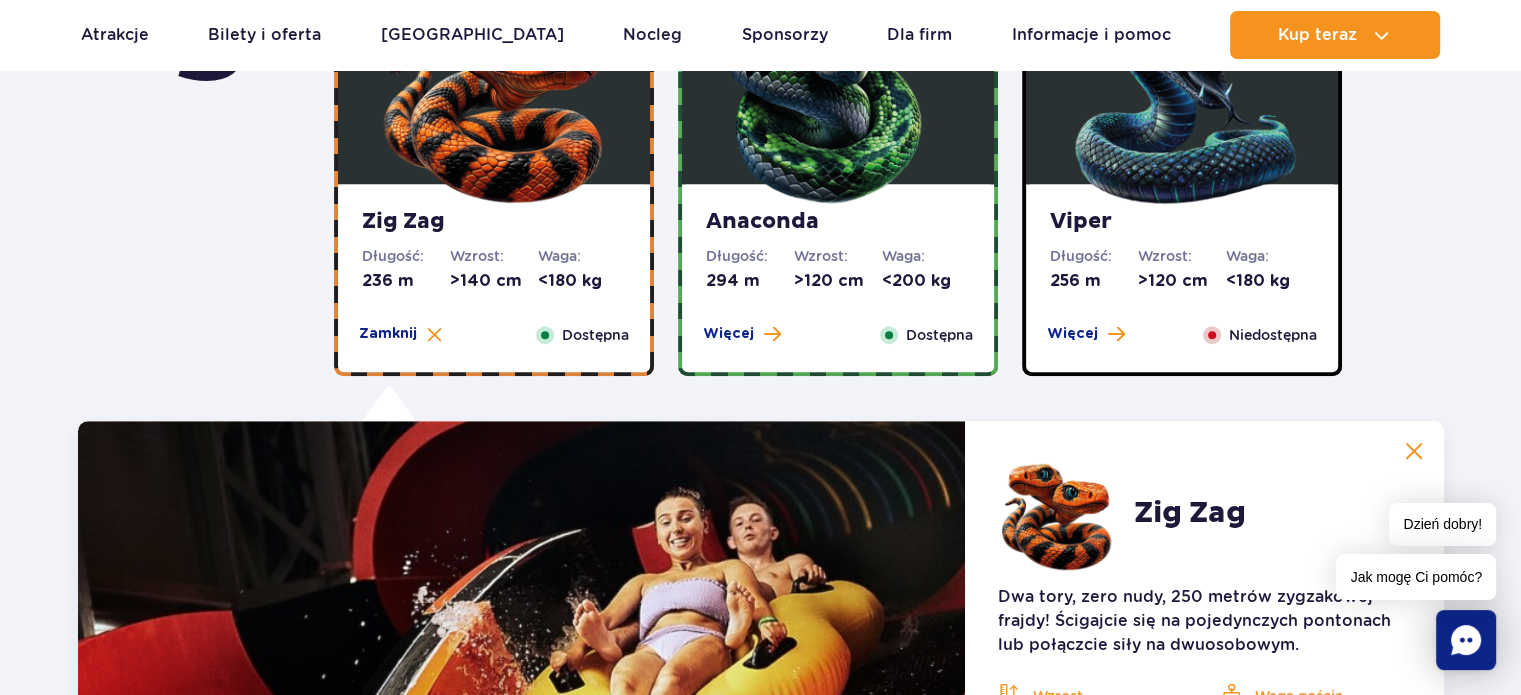scroll, scrollTop: 1500, scrollLeft: 0, axis: vertical 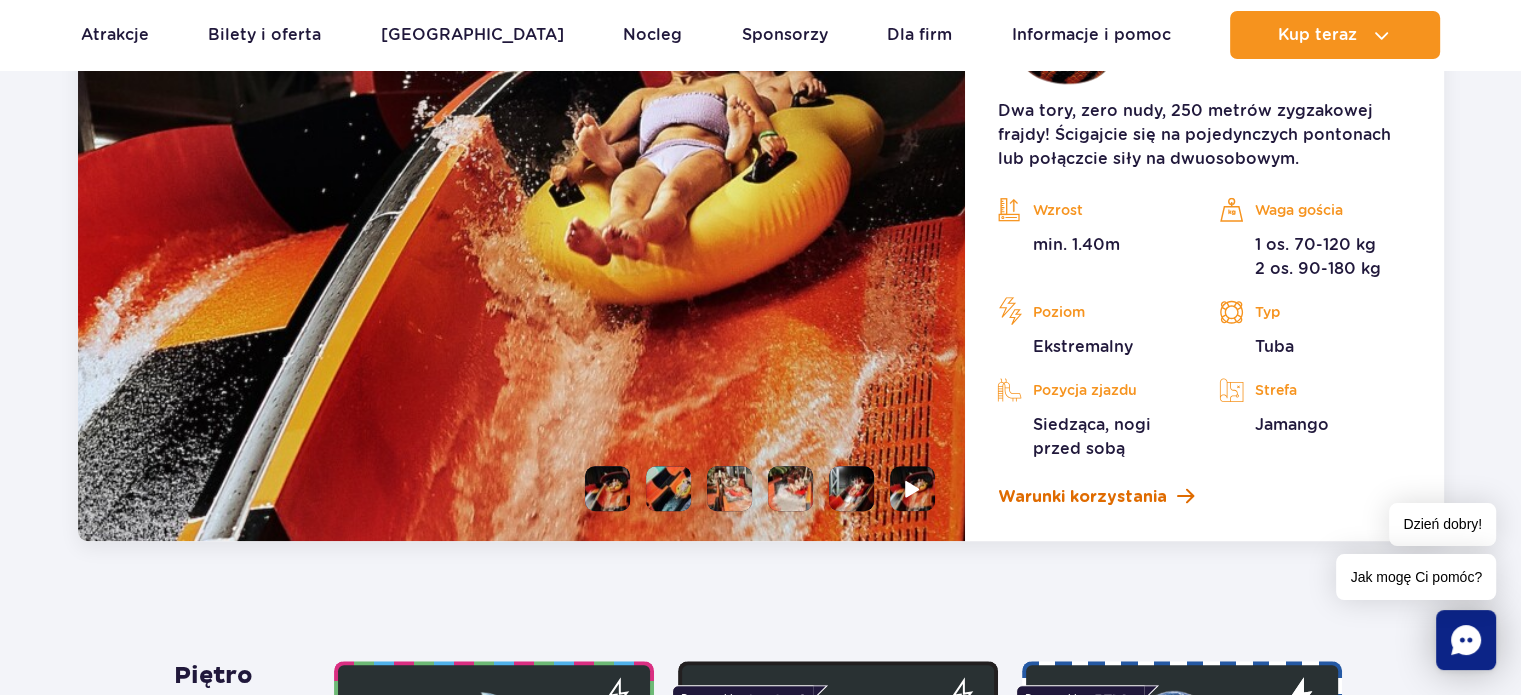 click on "Warunki korzystania" at bounding box center (1081, 497) 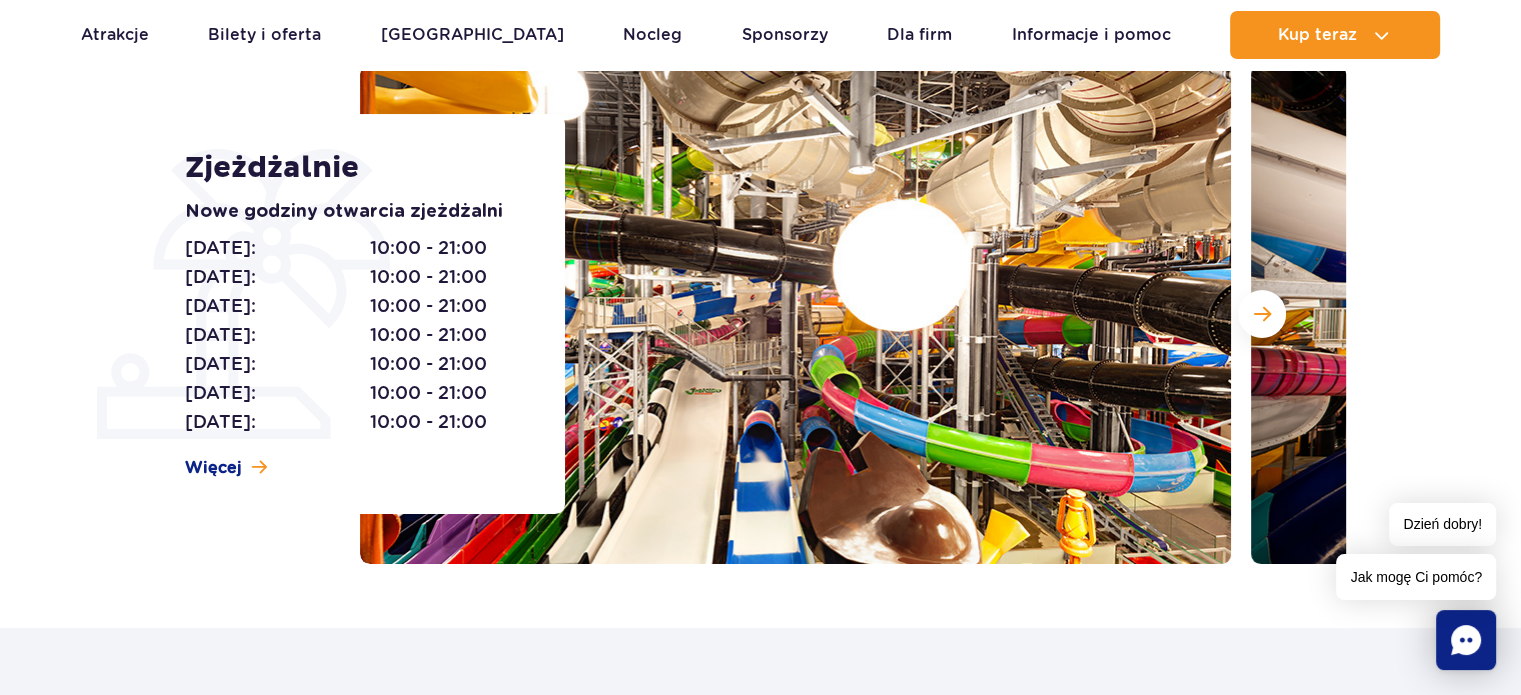 scroll, scrollTop: 0, scrollLeft: 0, axis: both 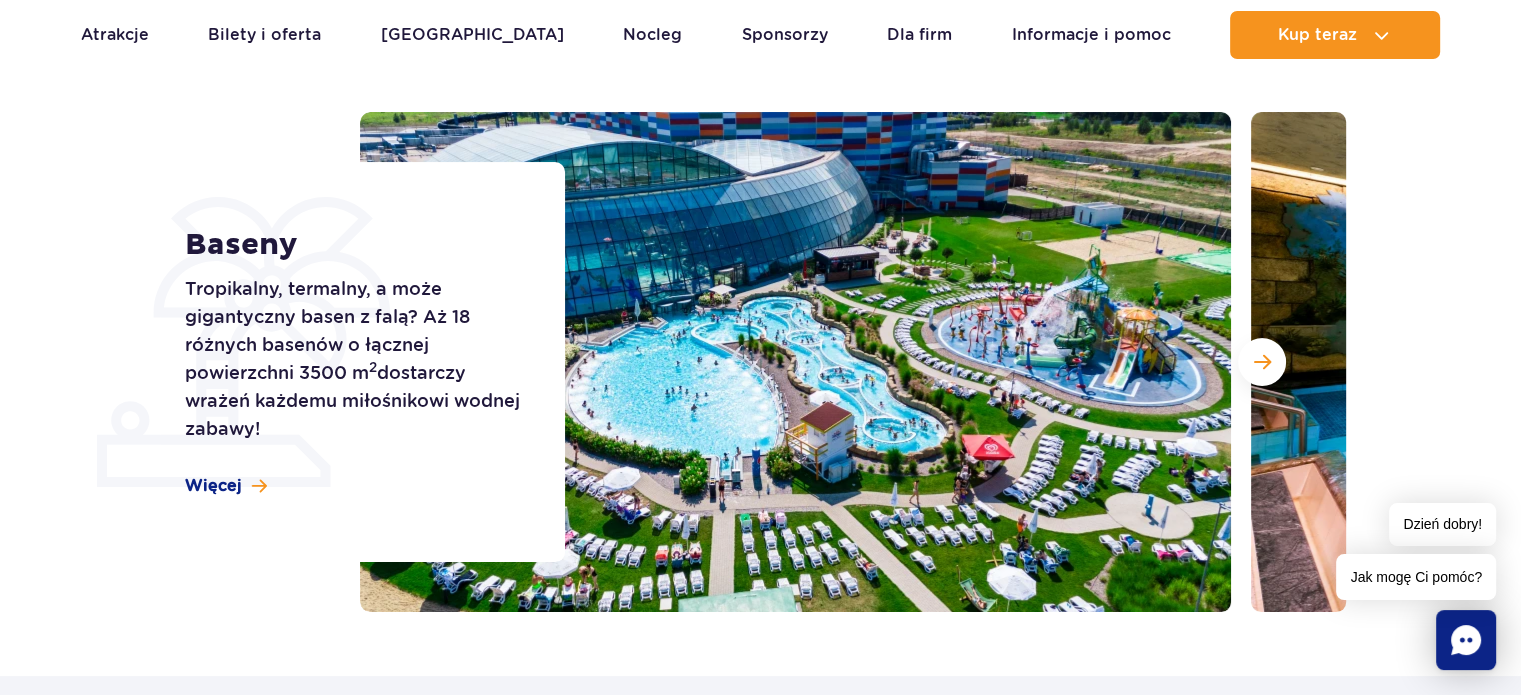 drag, startPoint x: 1529, startPoint y: 63, endPoint x: 1533, endPoint y: 83, distance: 20.396078 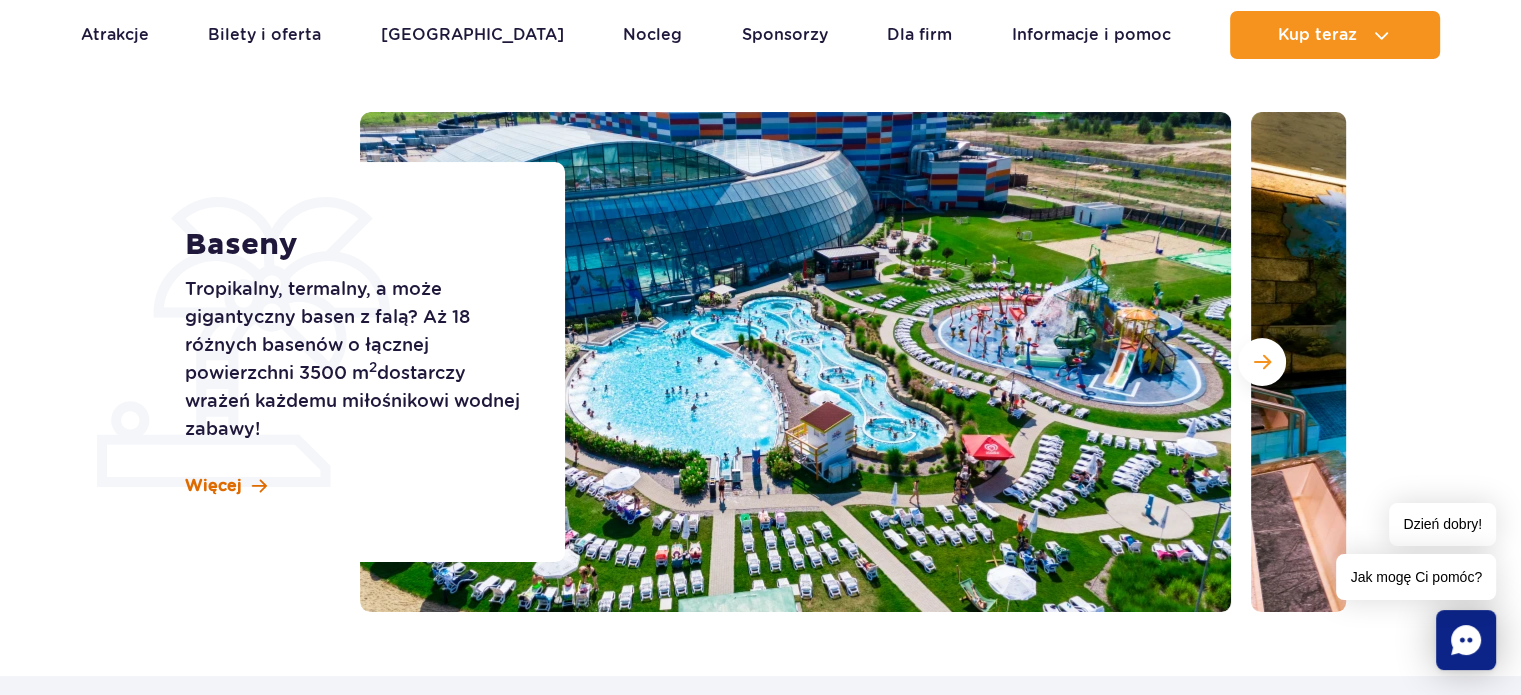click on "Więcej" at bounding box center (226, 486) 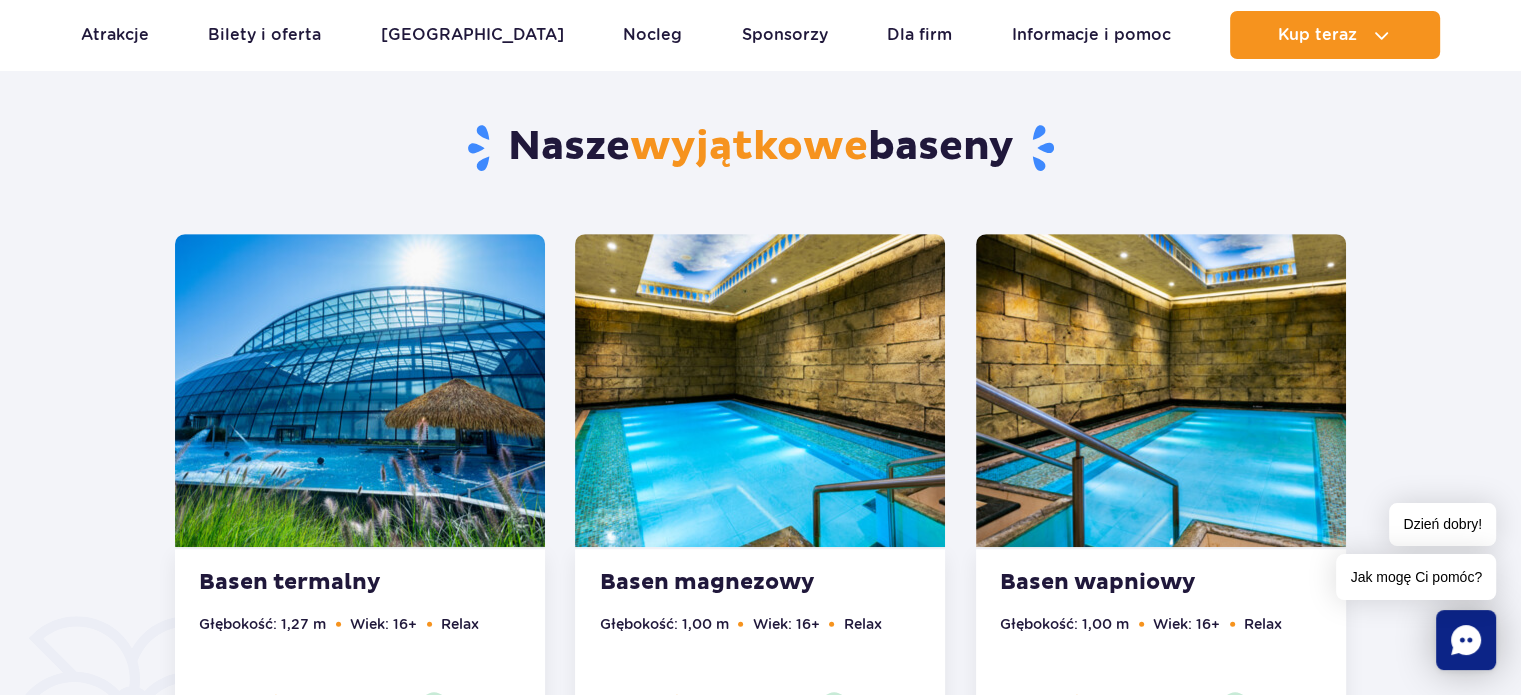 scroll, scrollTop: 888, scrollLeft: 0, axis: vertical 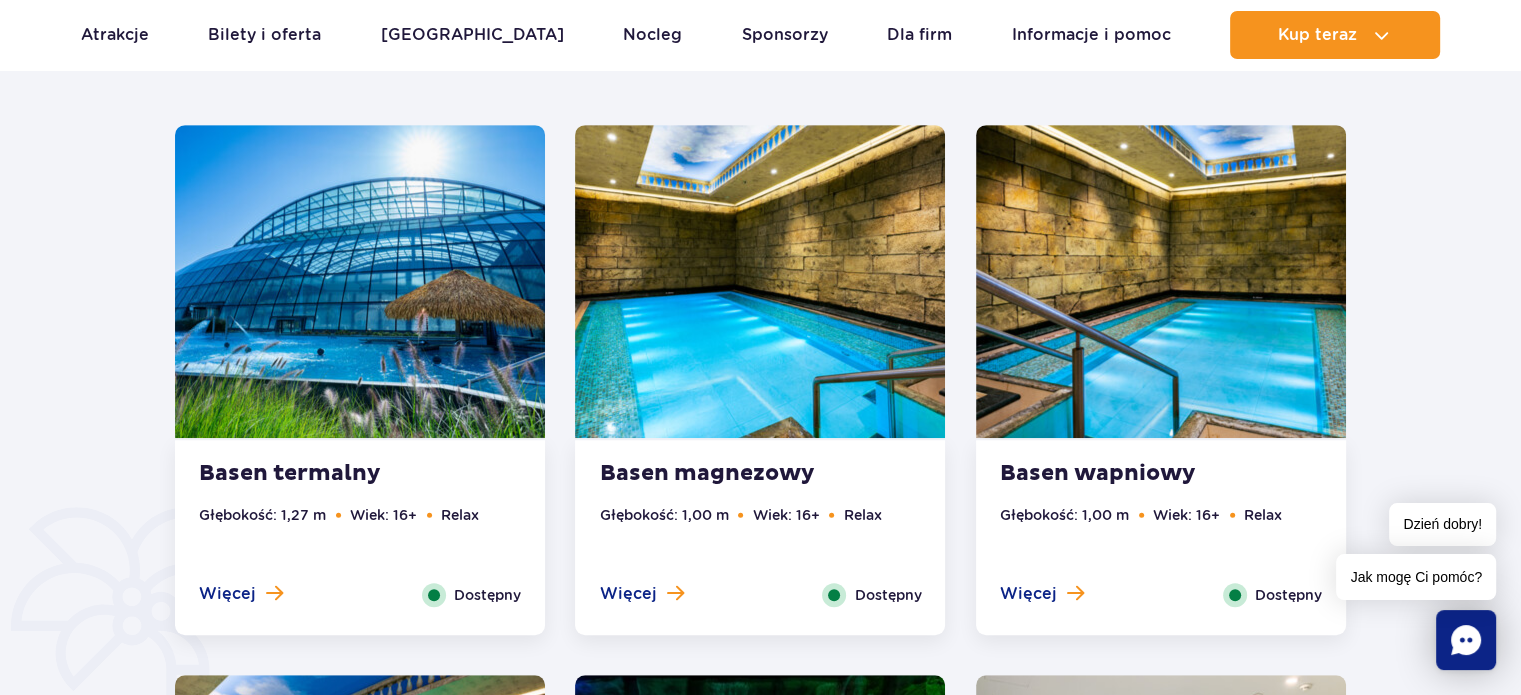 click on "Basen termalny
Głębokość:
1,27
m
Wiek:									16+
Relax
Więcej
Zamknij
Dostępny" at bounding box center [360, 537] 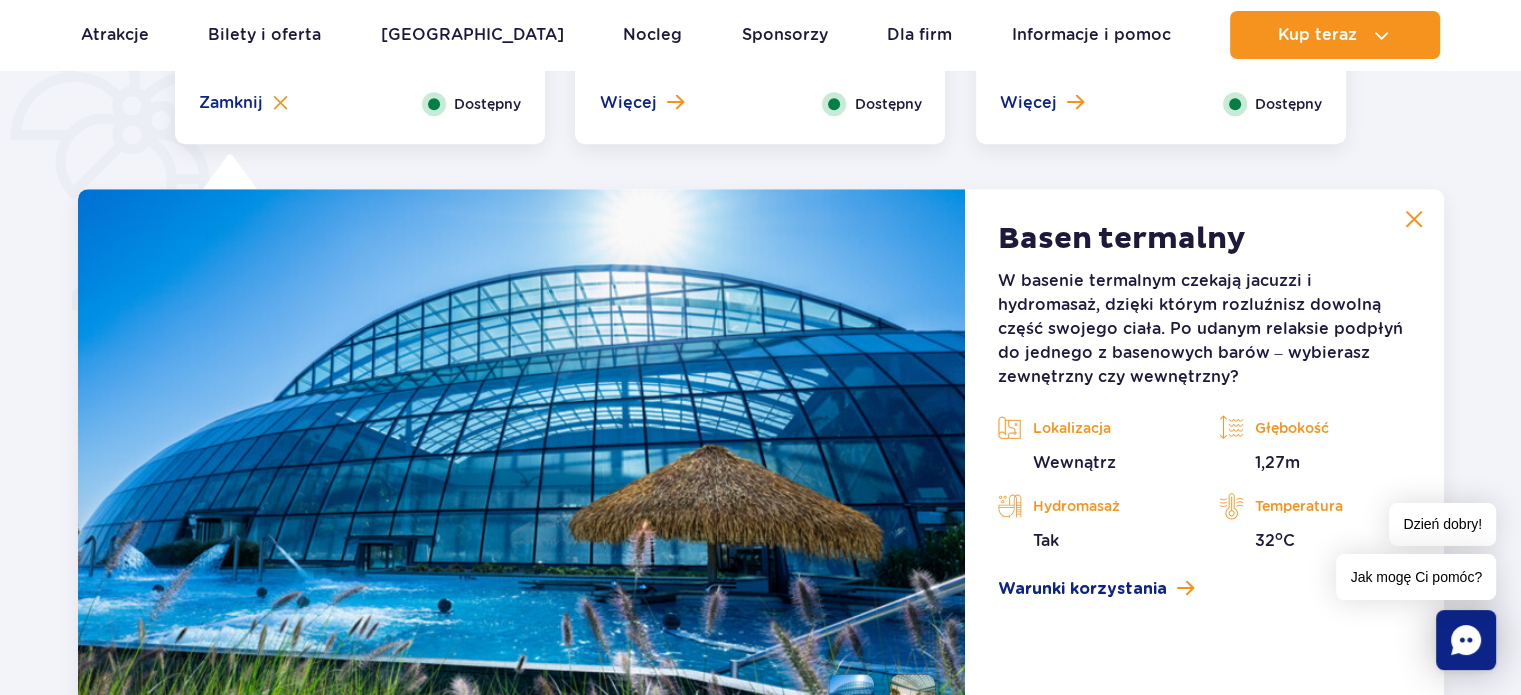 scroll, scrollTop: 1555, scrollLeft: 0, axis: vertical 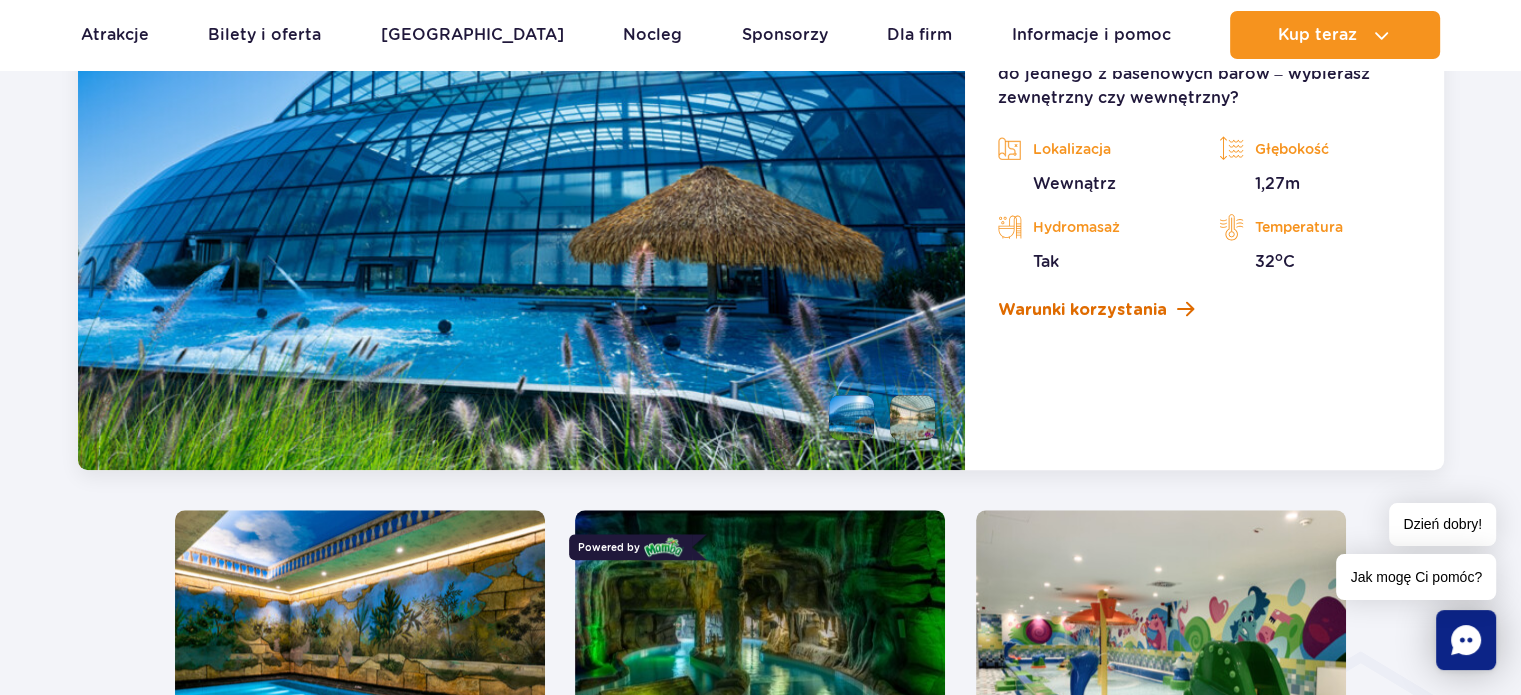 click on "Warunki korzystania" at bounding box center [1081, 310] 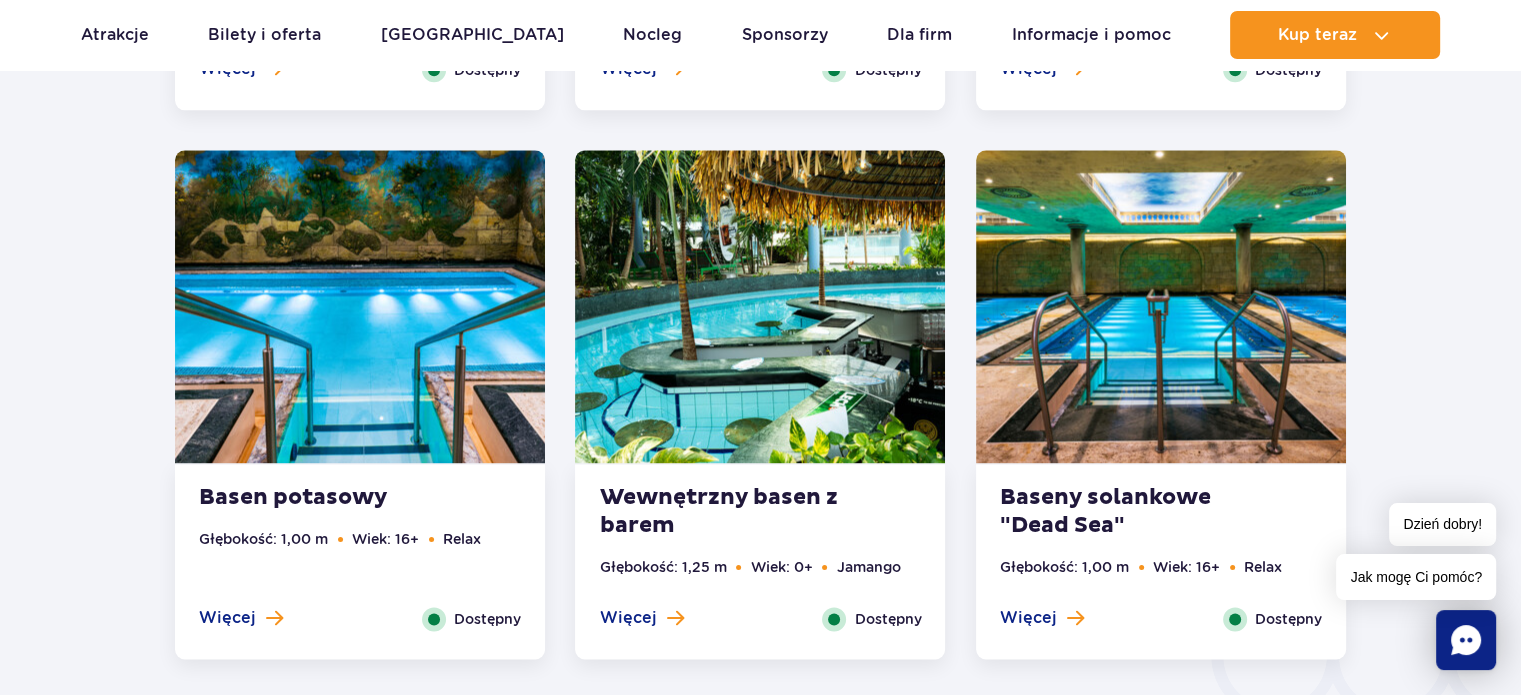 scroll, scrollTop: 2770, scrollLeft: 0, axis: vertical 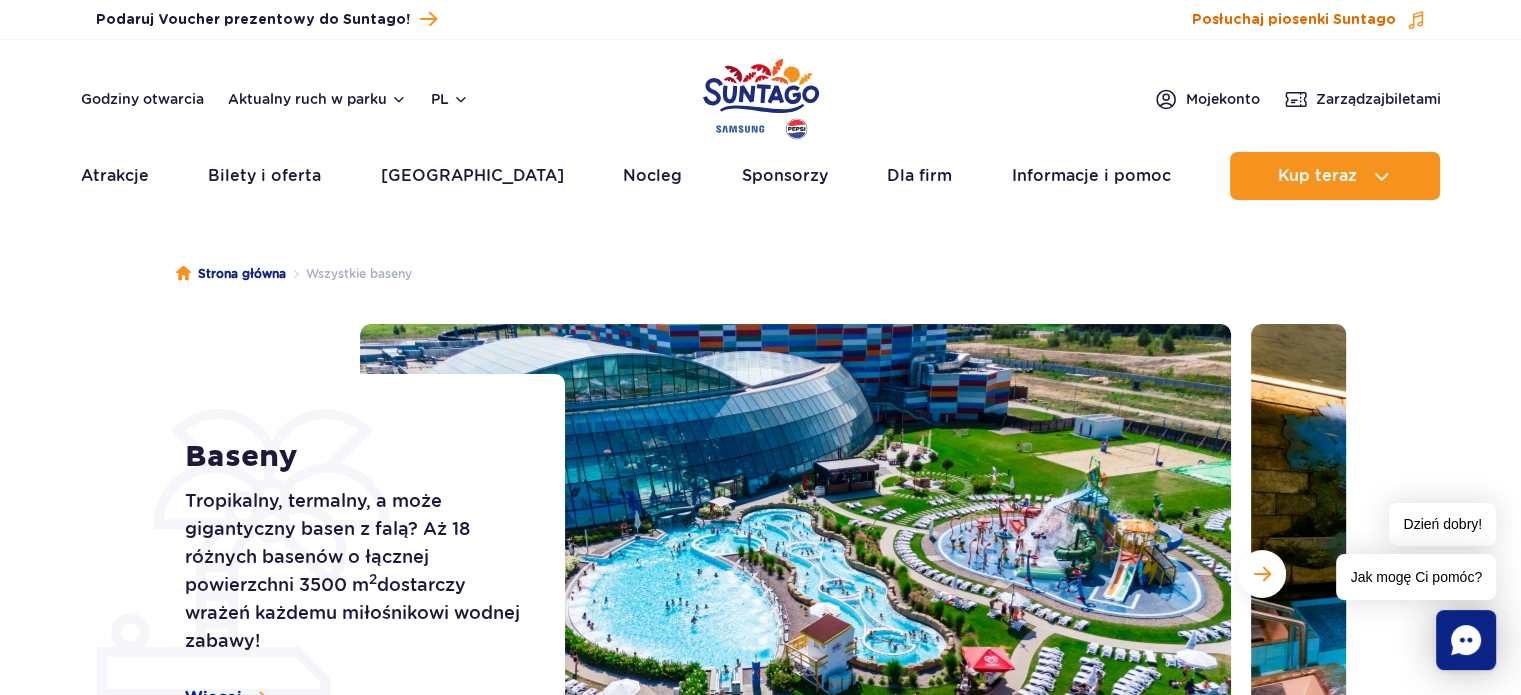 click on "Posłuchaj piosenki Suntago" at bounding box center [1294, 20] 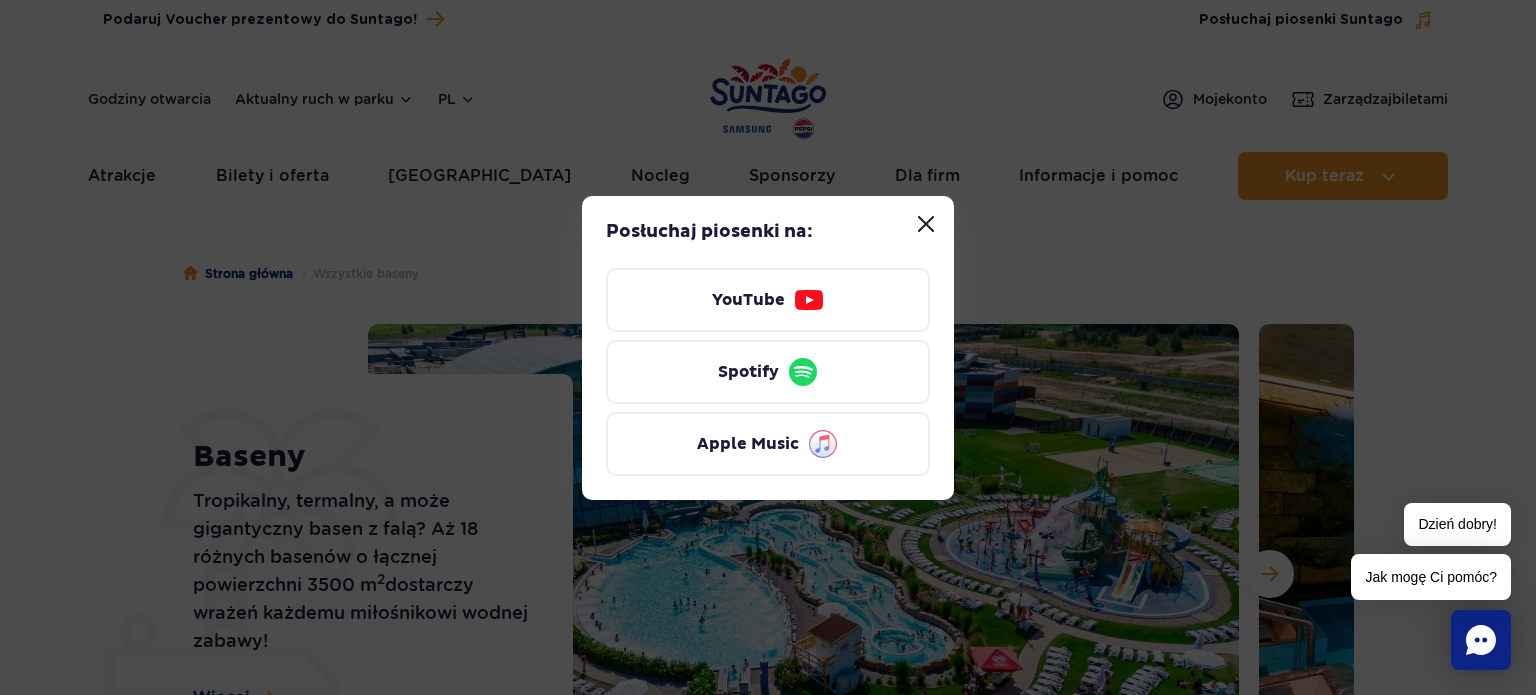 click at bounding box center [926, 224] 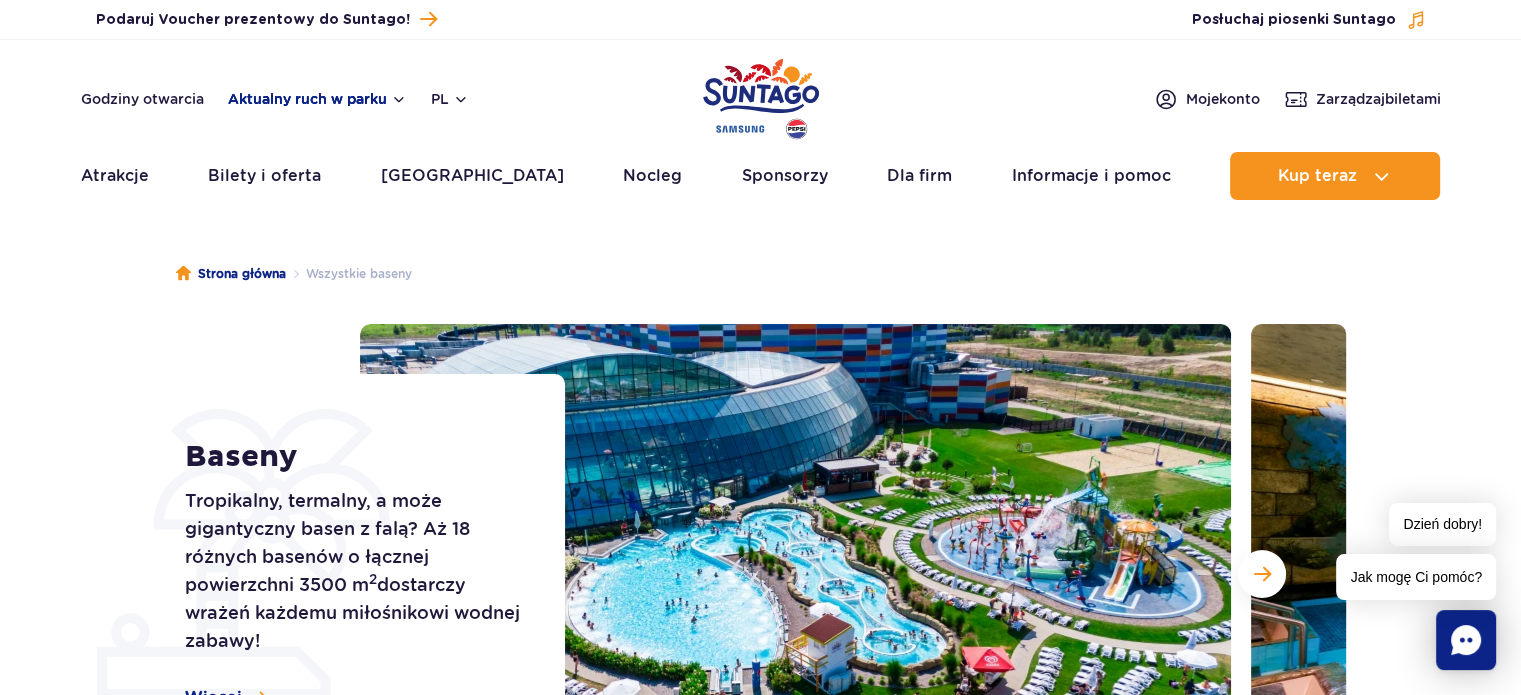 click on "Aktualny ruch w parku" at bounding box center (317, 99) 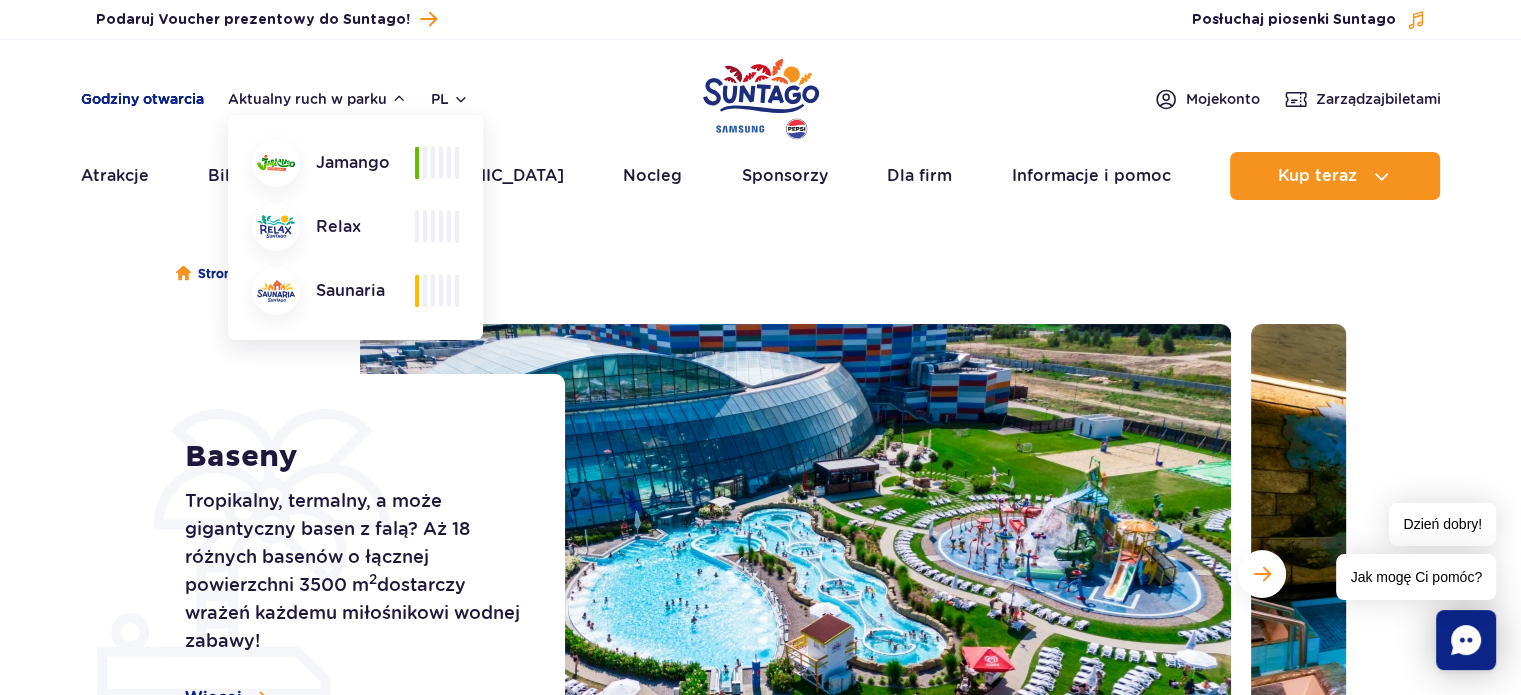 click on "Godziny otwarcia" at bounding box center (142, 99) 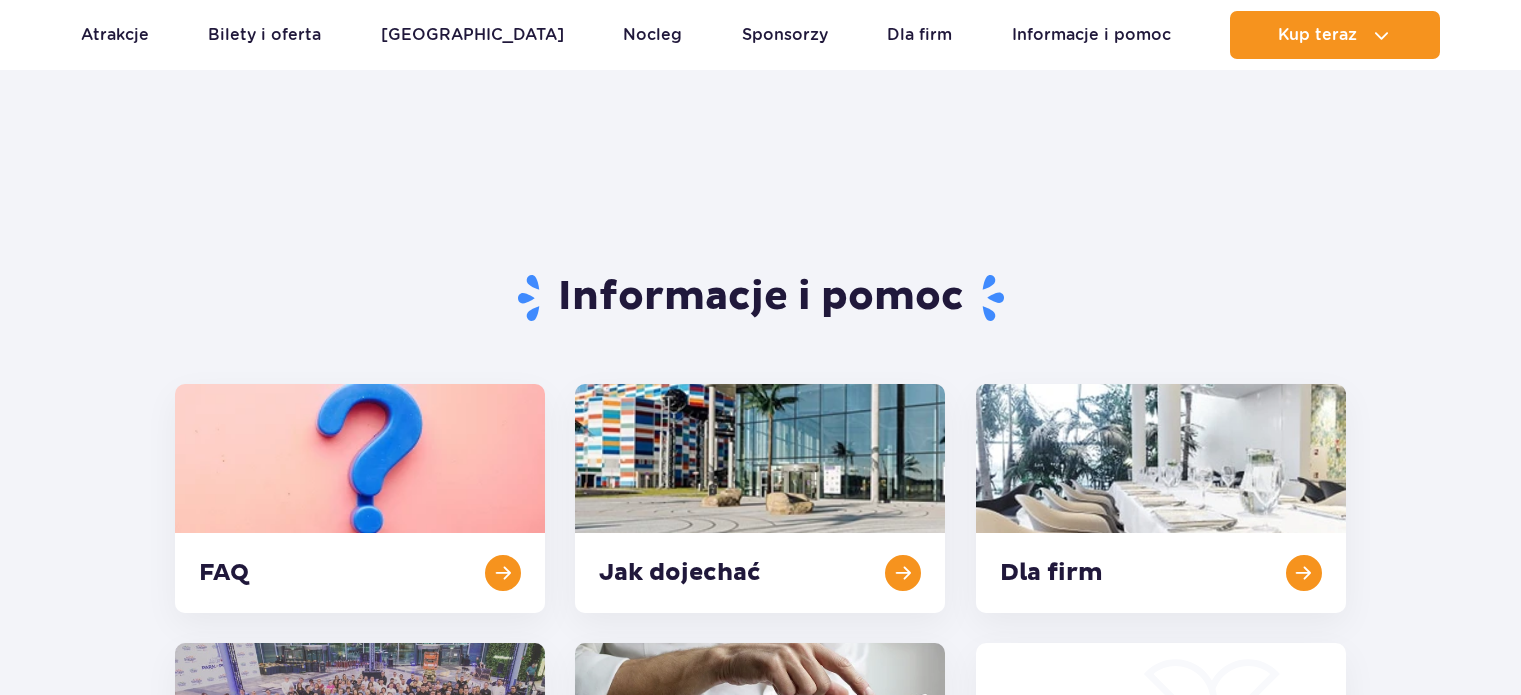 scroll, scrollTop: 716, scrollLeft: 0, axis: vertical 